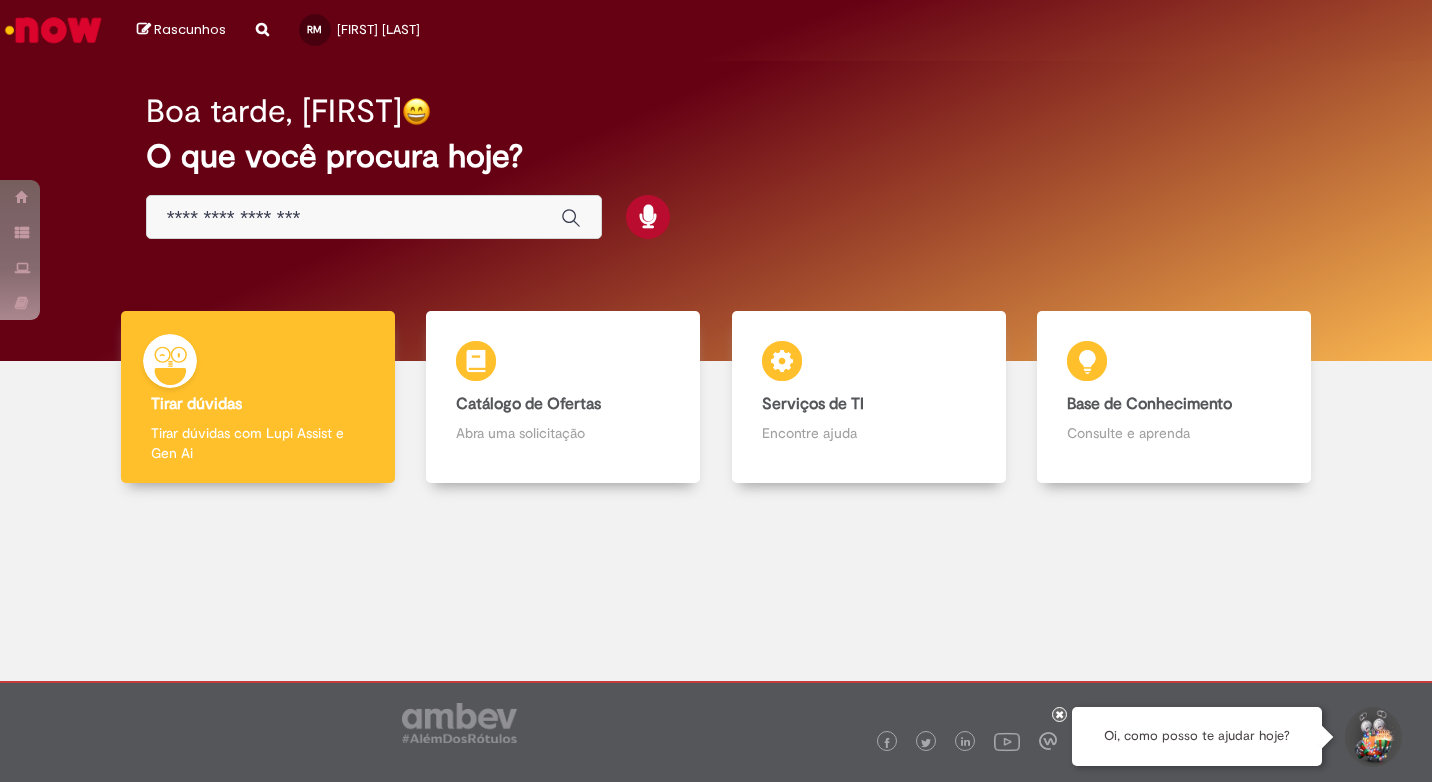 scroll, scrollTop: 0, scrollLeft: 0, axis: both 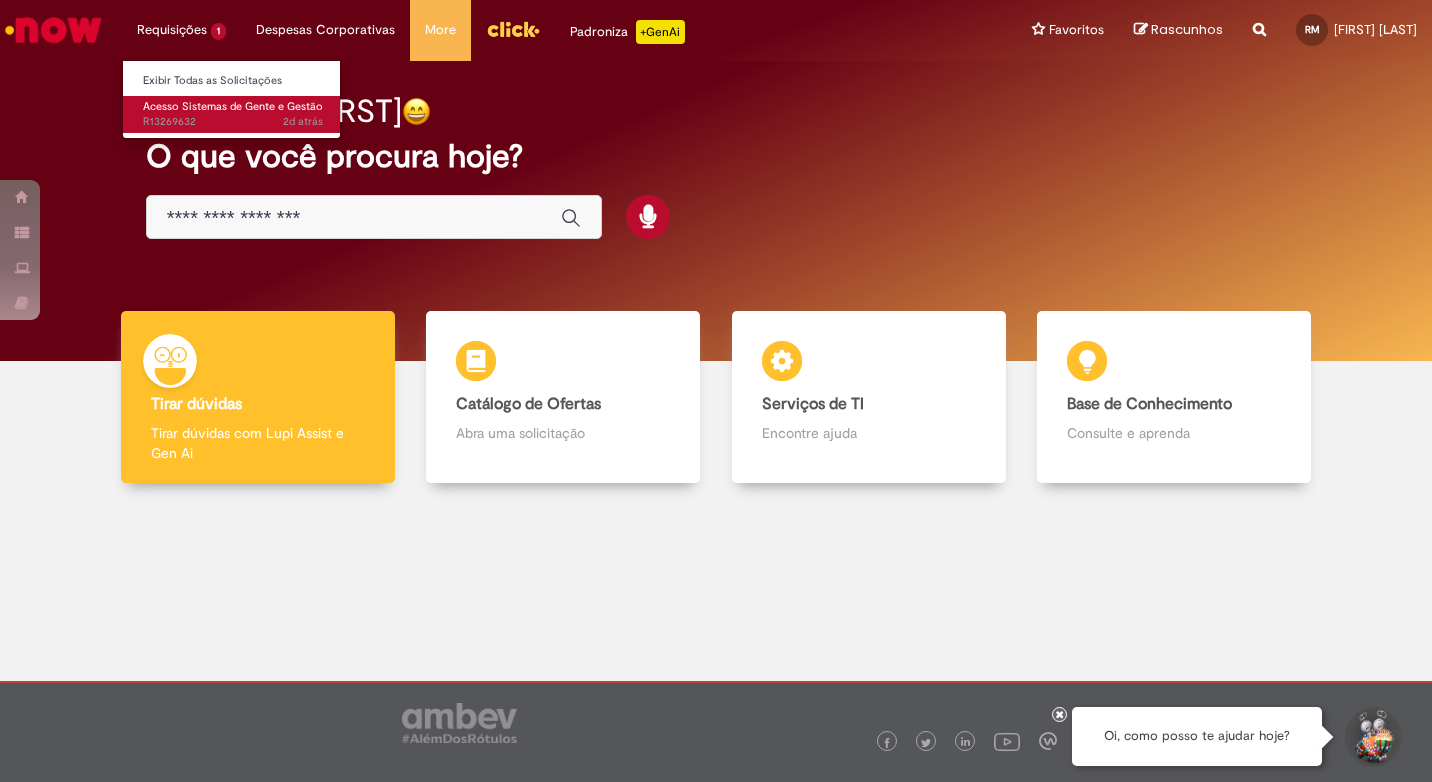 click on "Acesso Sistemas de Gente e Gestão" at bounding box center (233, 106) 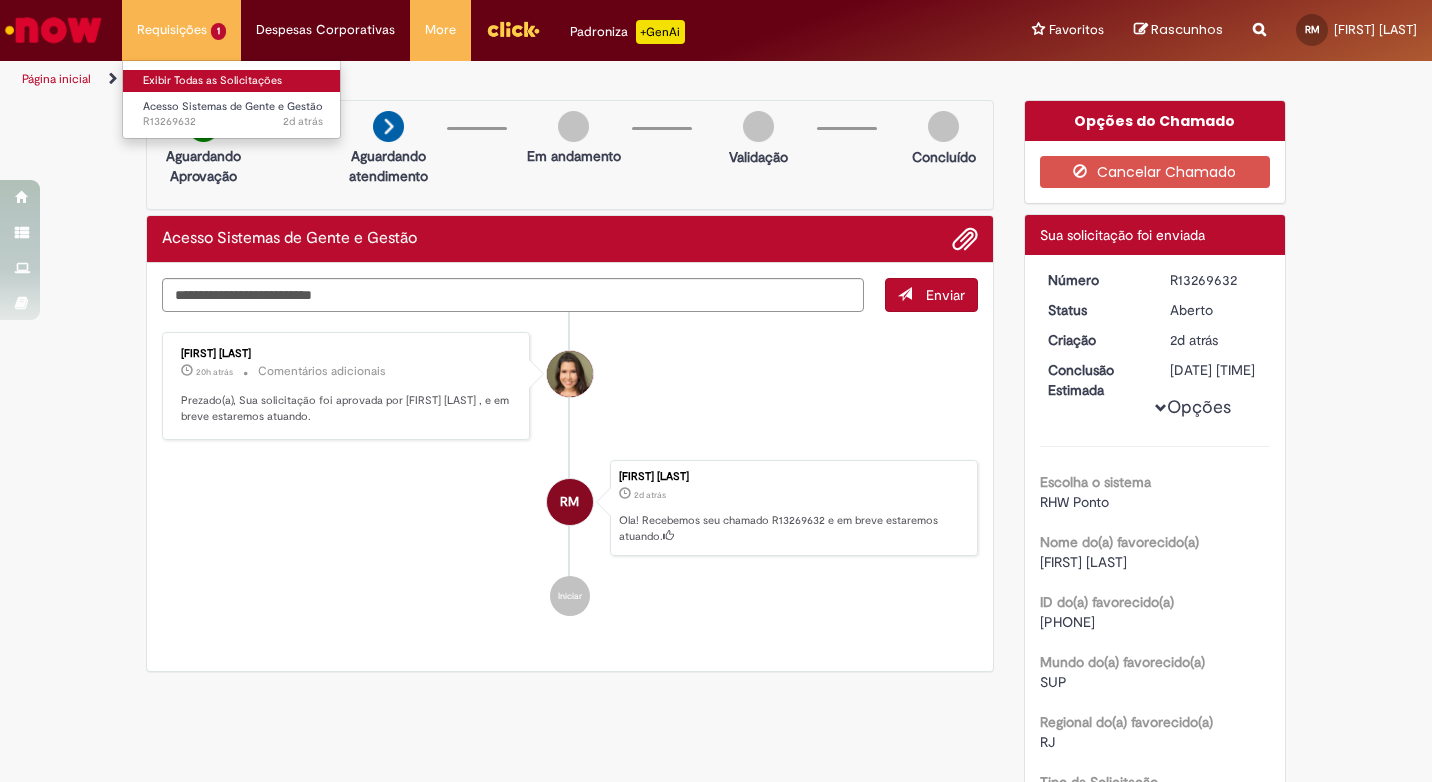 click on "Exibir Todas as Solicitações" at bounding box center (233, 81) 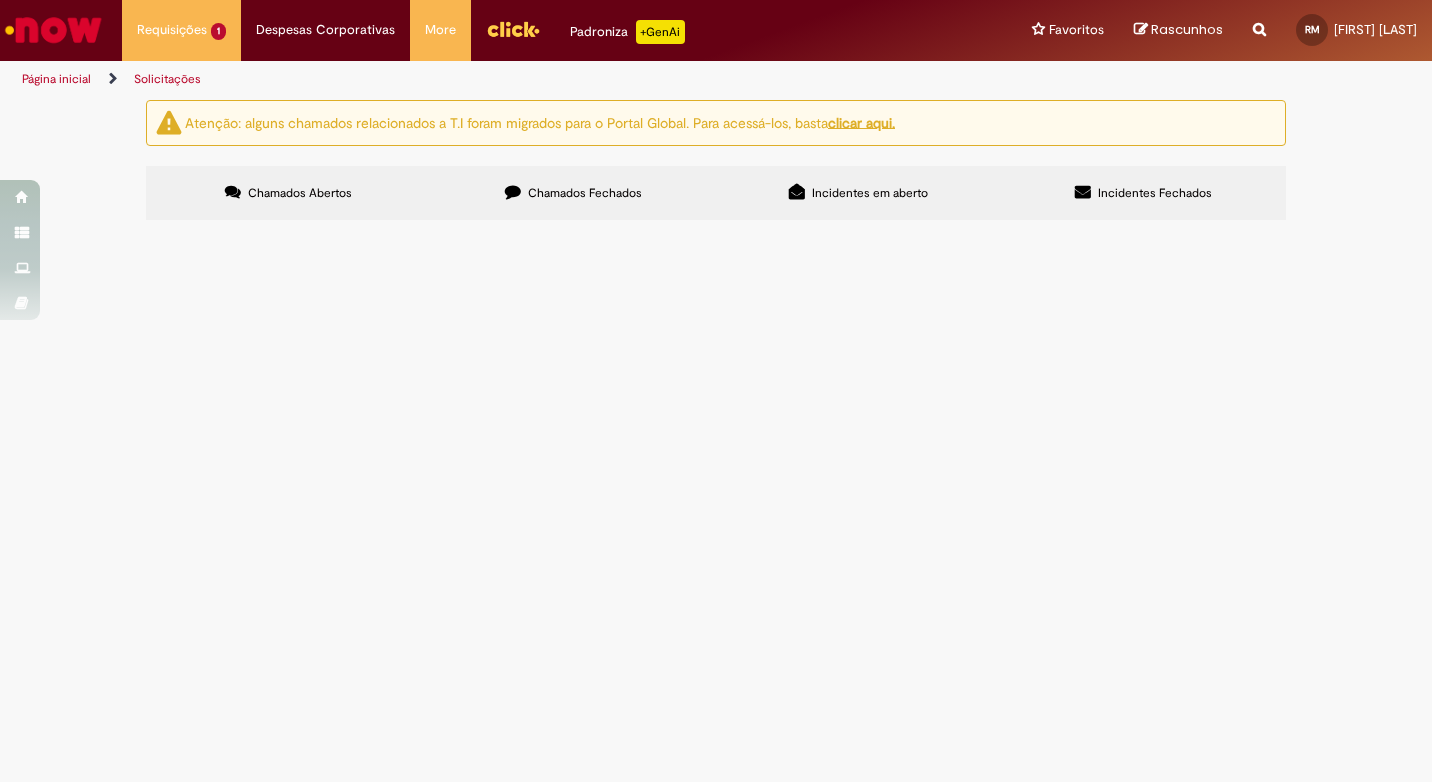 click on "Chamados Fechados" at bounding box center (573, 193) 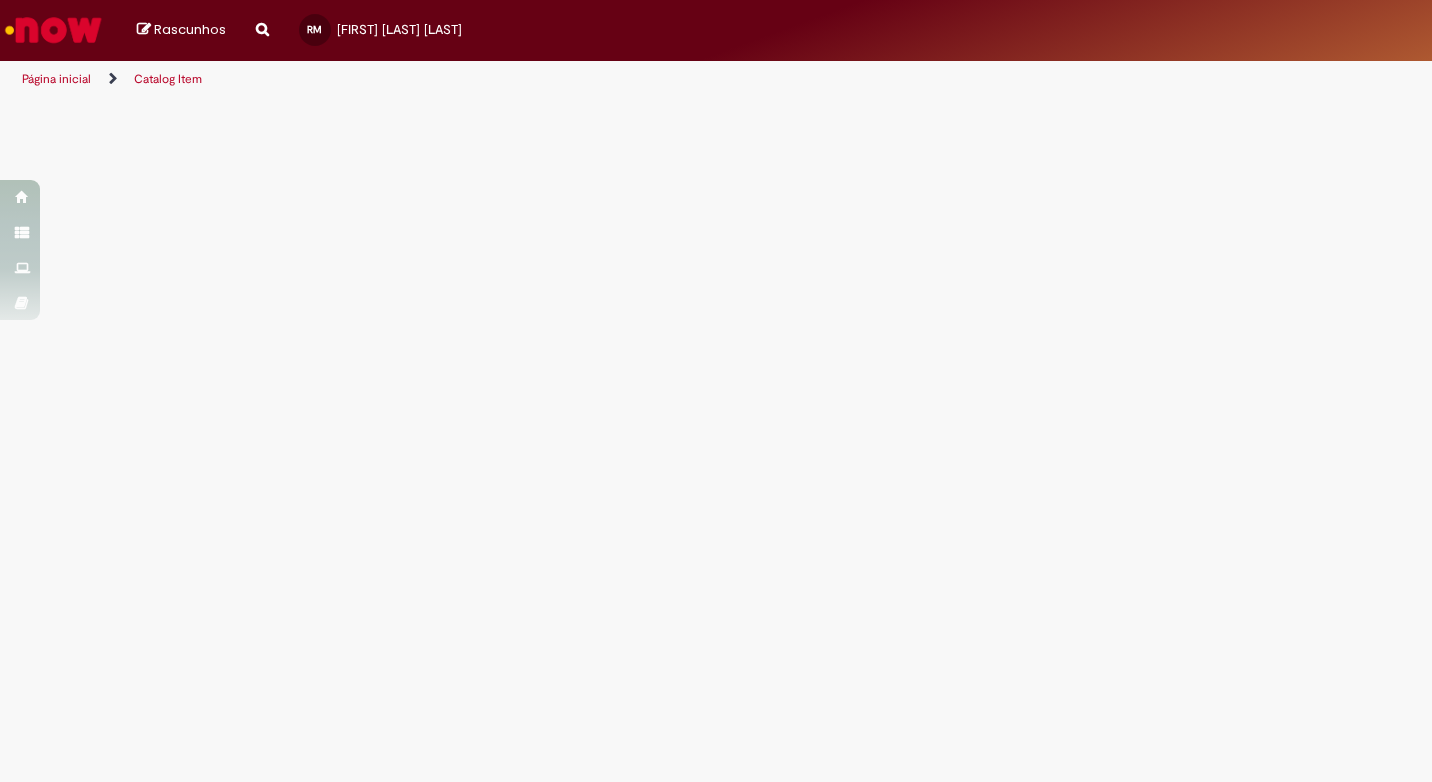 scroll, scrollTop: 0, scrollLeft: 0, axis: both 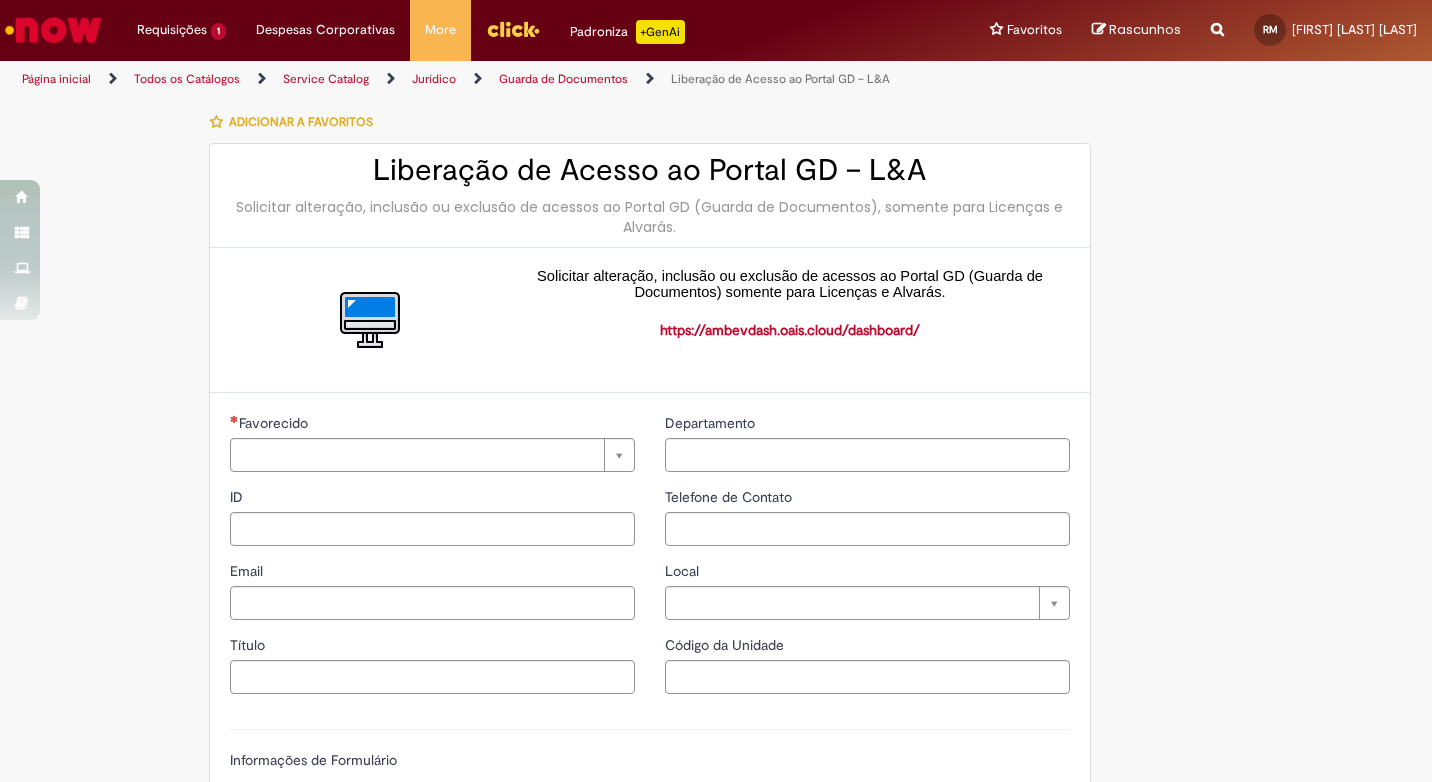 type on "********" 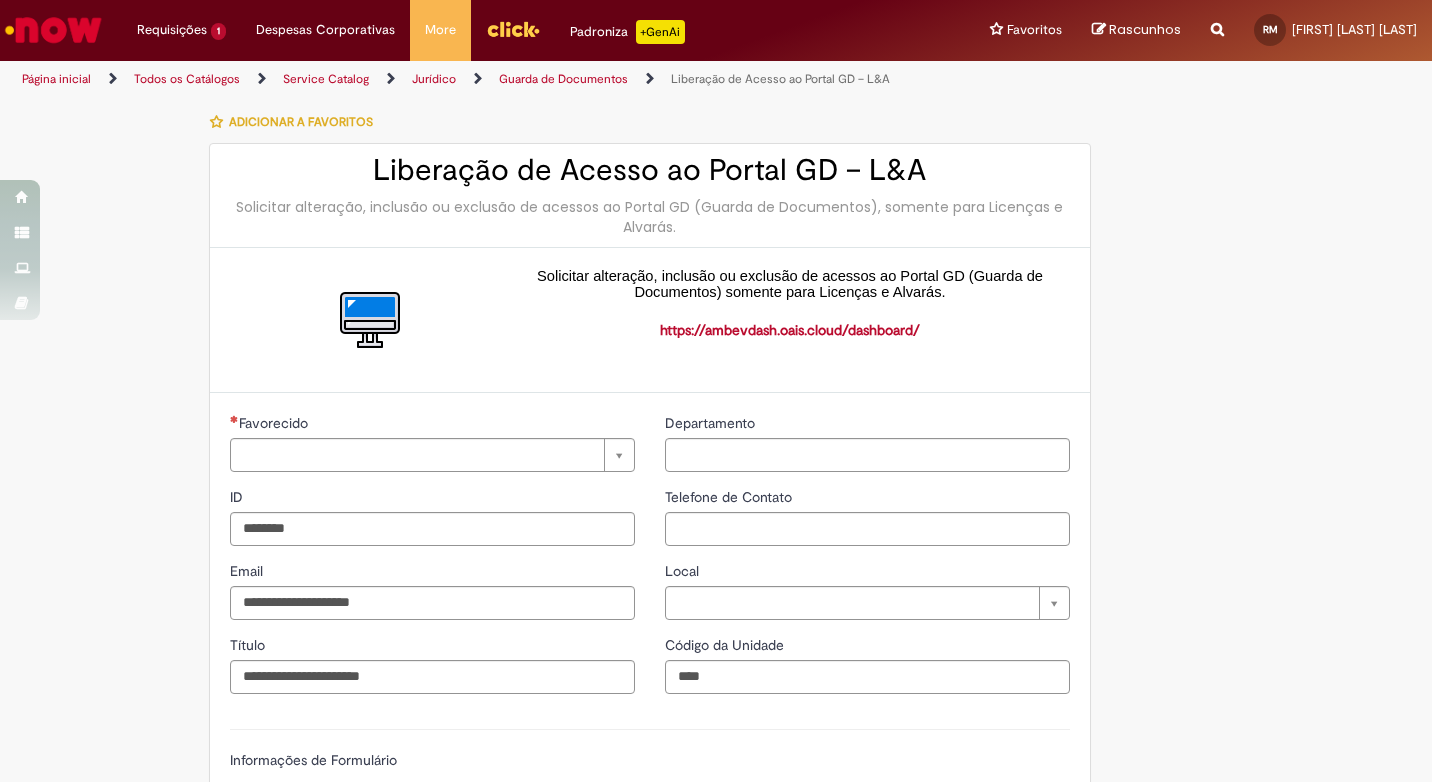 type on "**********" 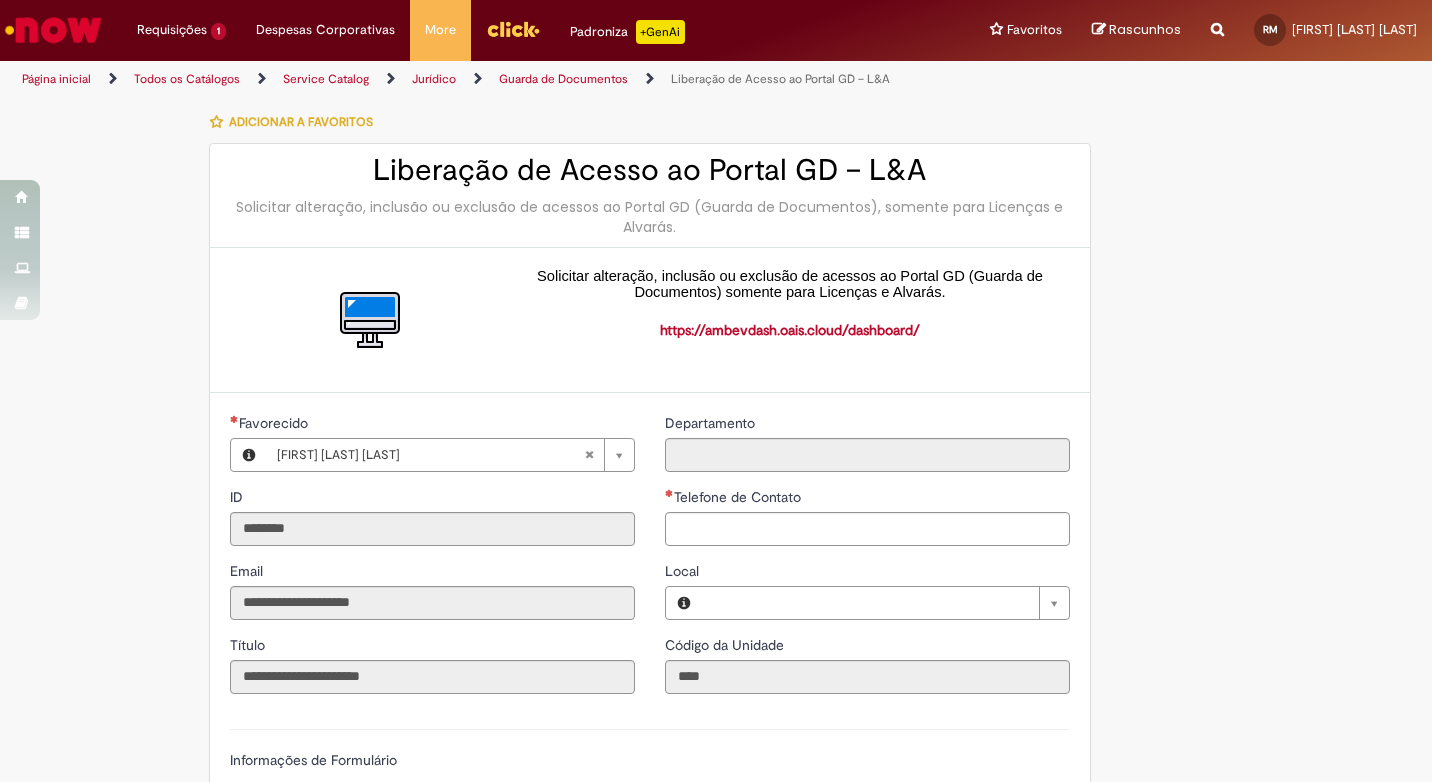 type on "***" 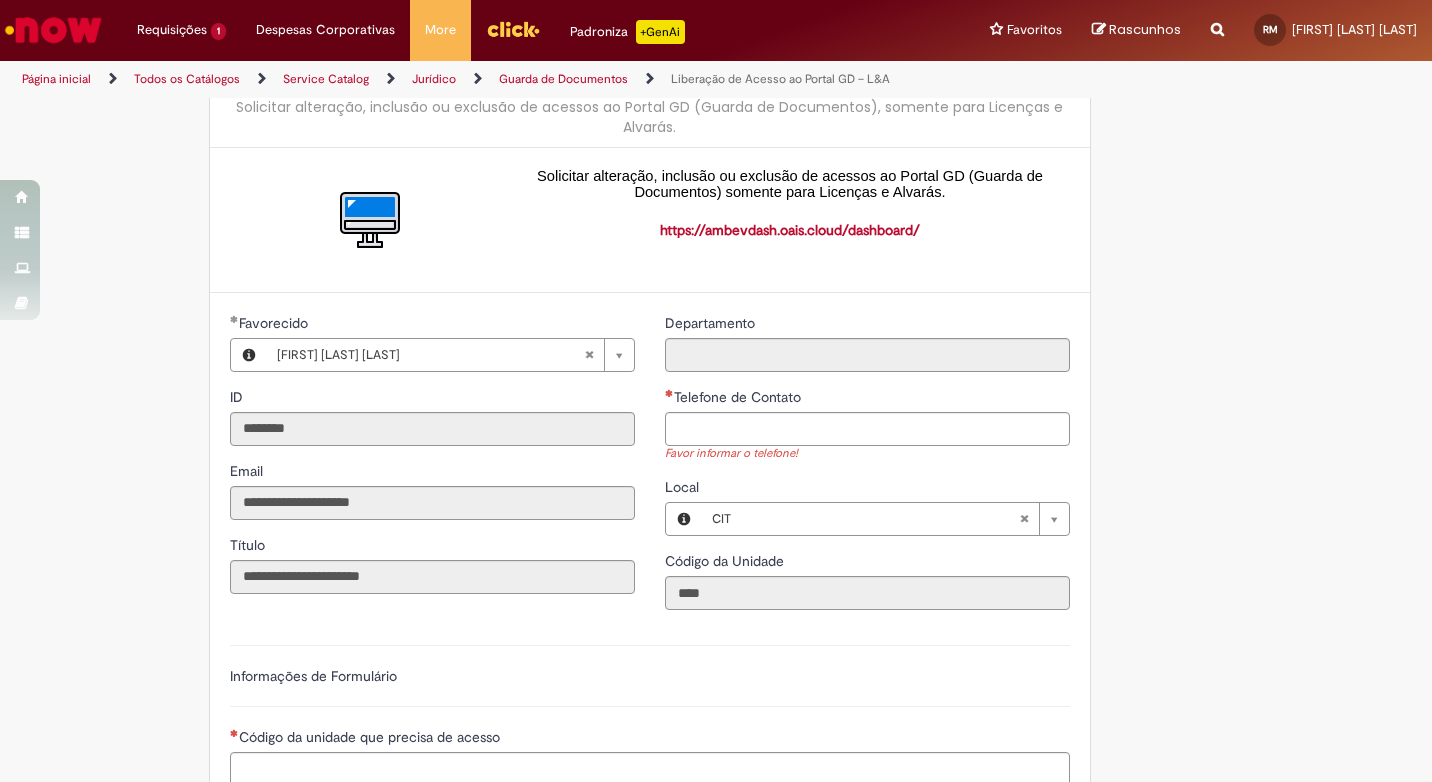 scroll, scrollTop: 0, scrollLeft: 0, axis: both 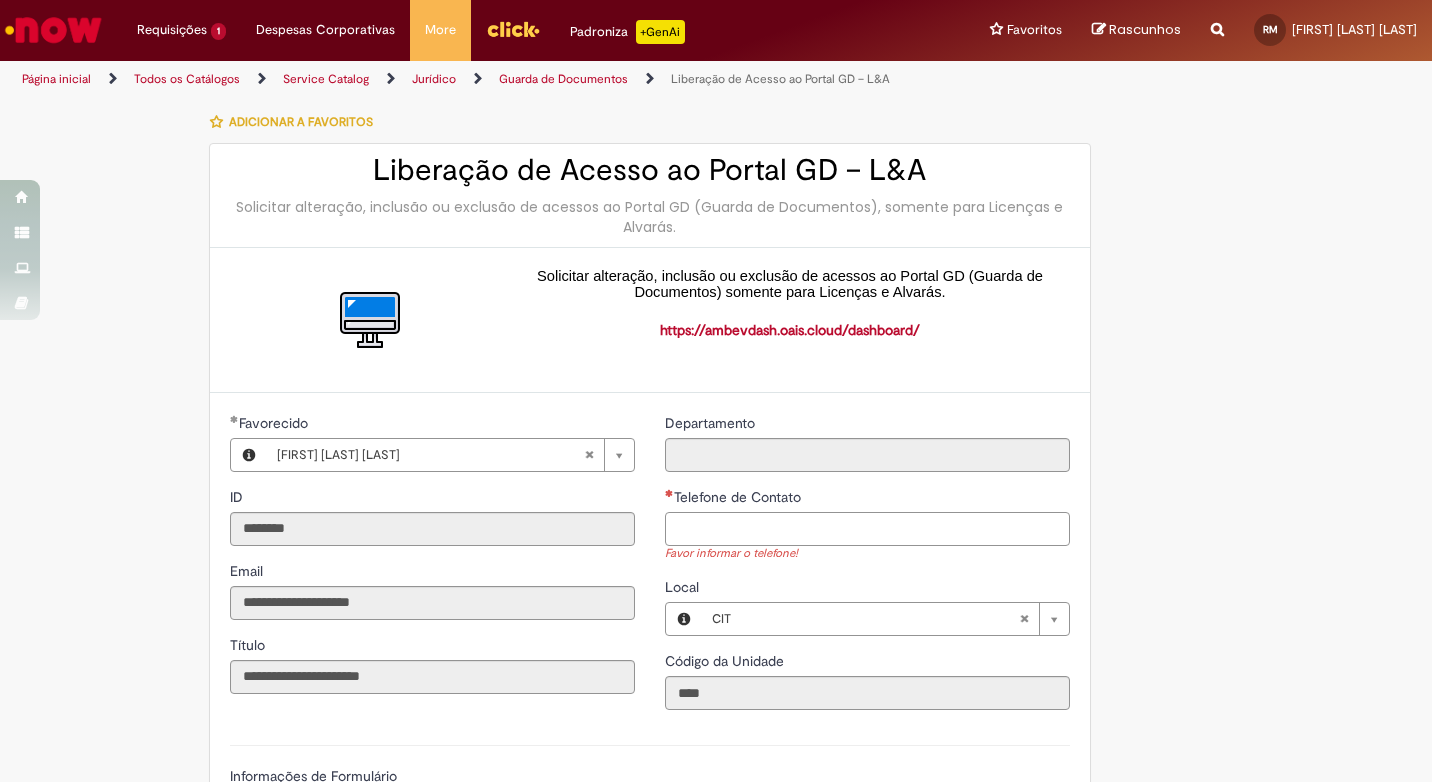 click on "Telefone de Contato" at bounding box center (867, 529) 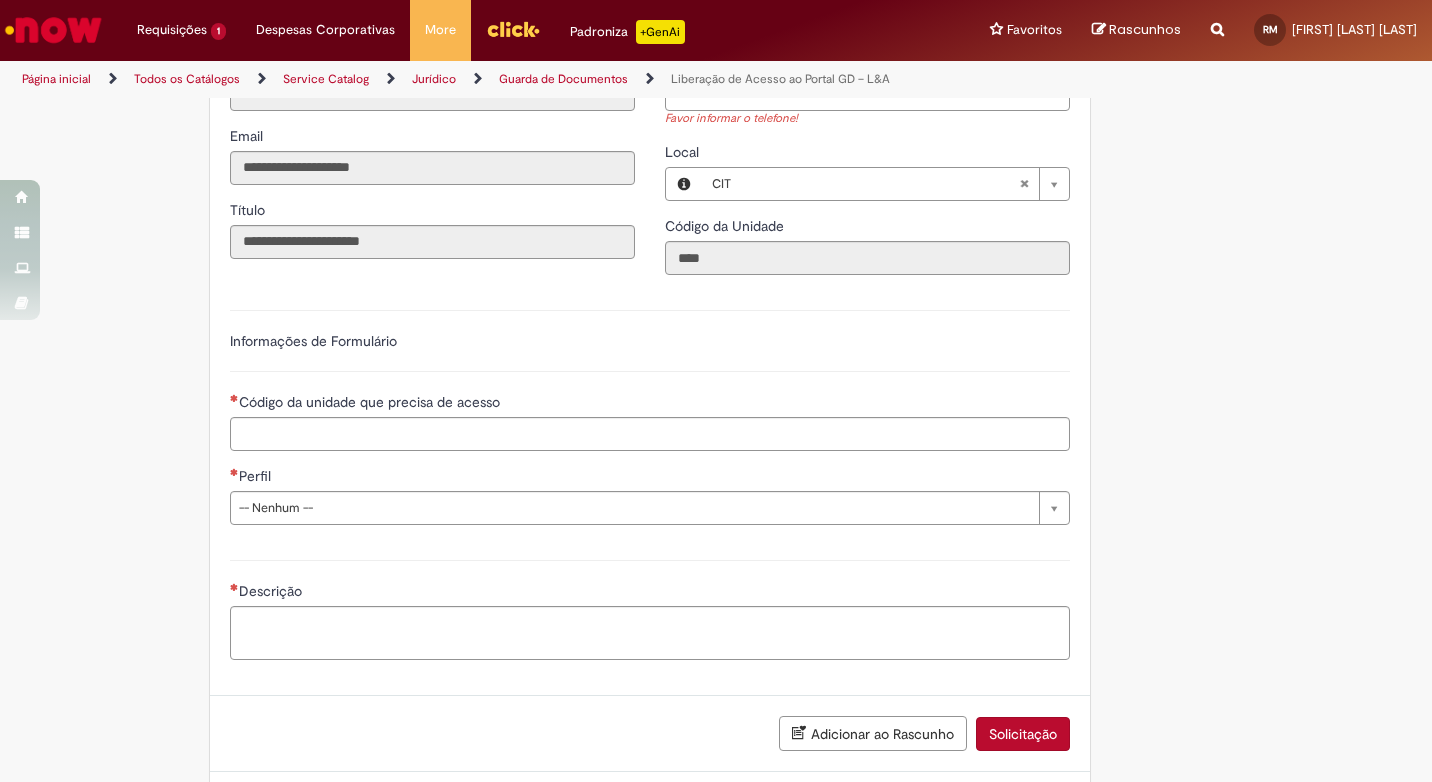 scroll, scrollTop: 535, scrollLeft: 0, axis: vertical 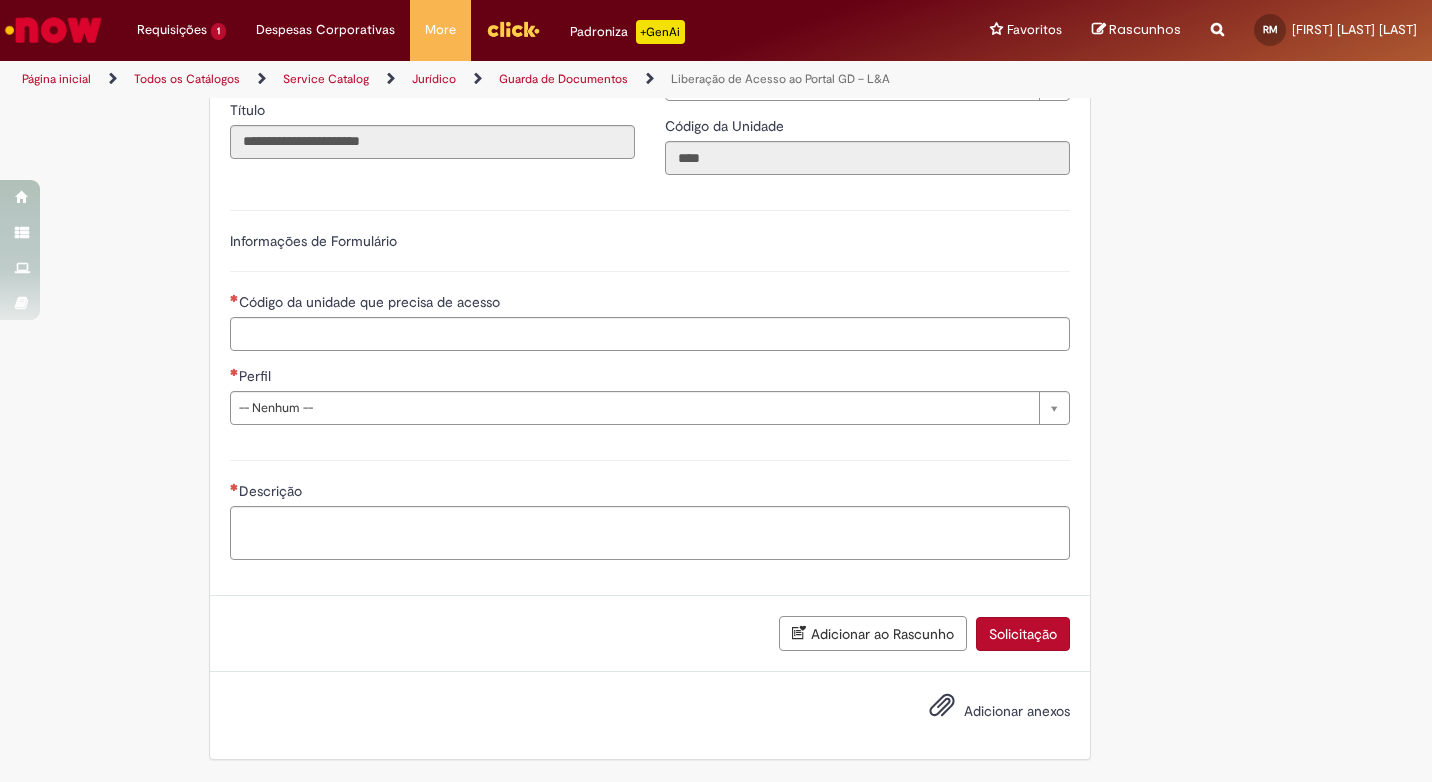 type on "**********" 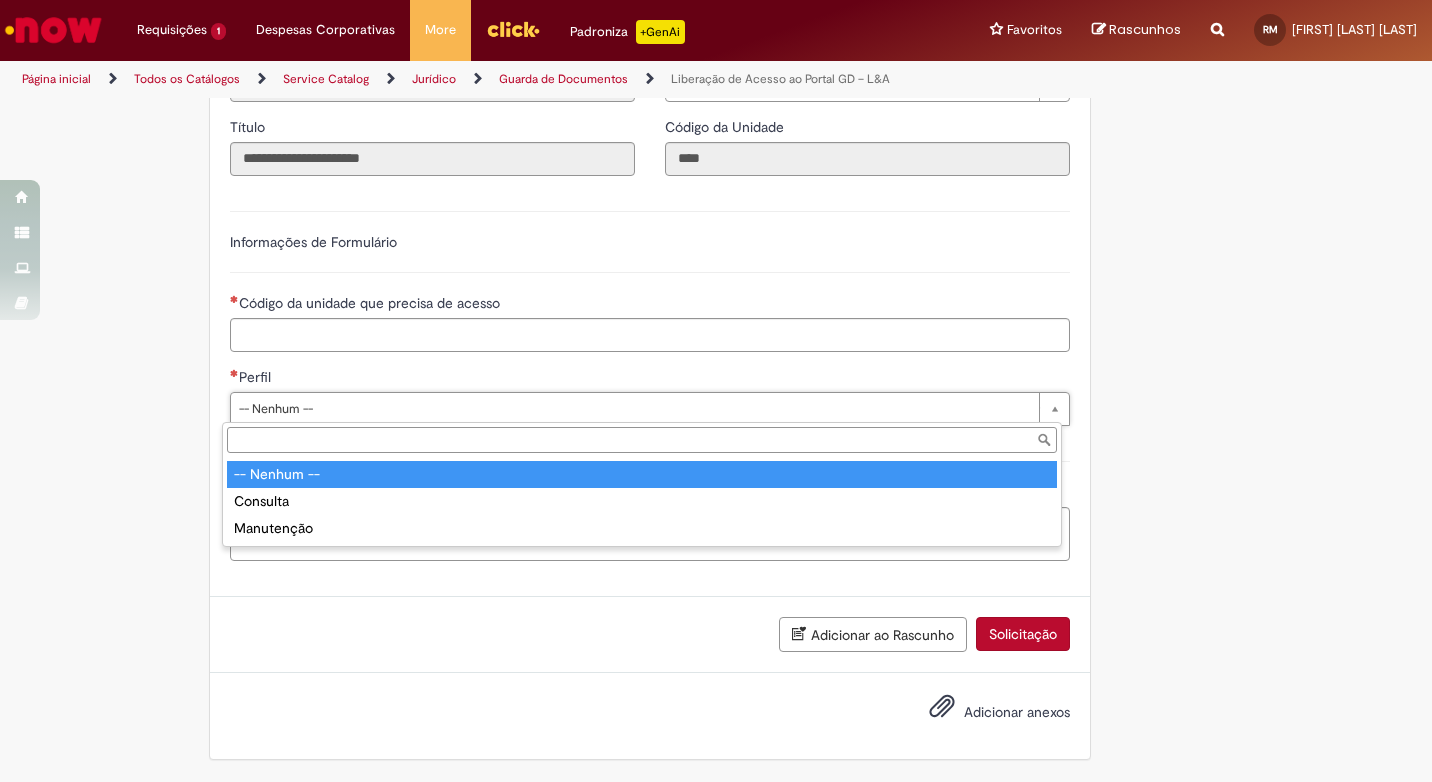scroll, scrollTop: 518, scrollLeft: 0, axis: vertical 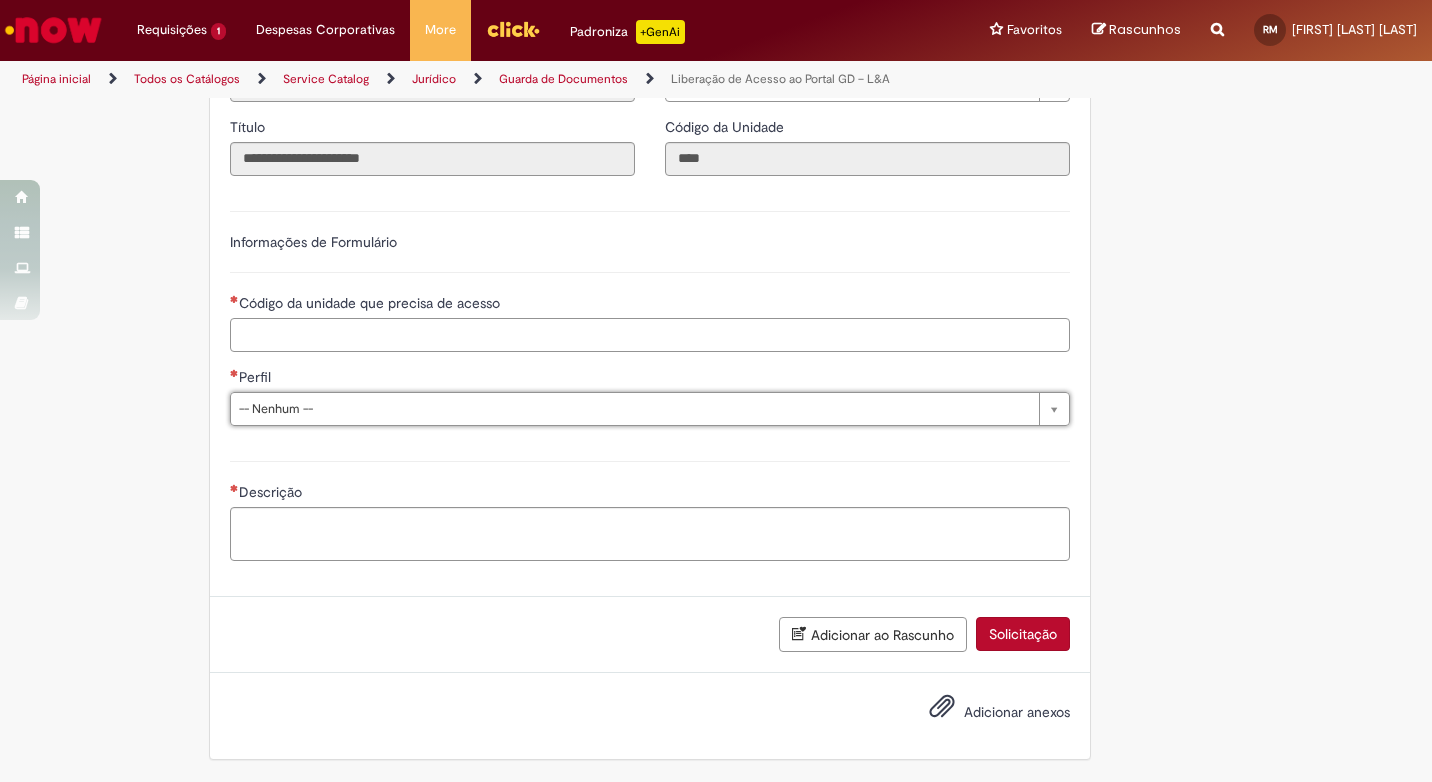 click on "Código da unidade que precisa de acesso" at bounding box center [650, 335] 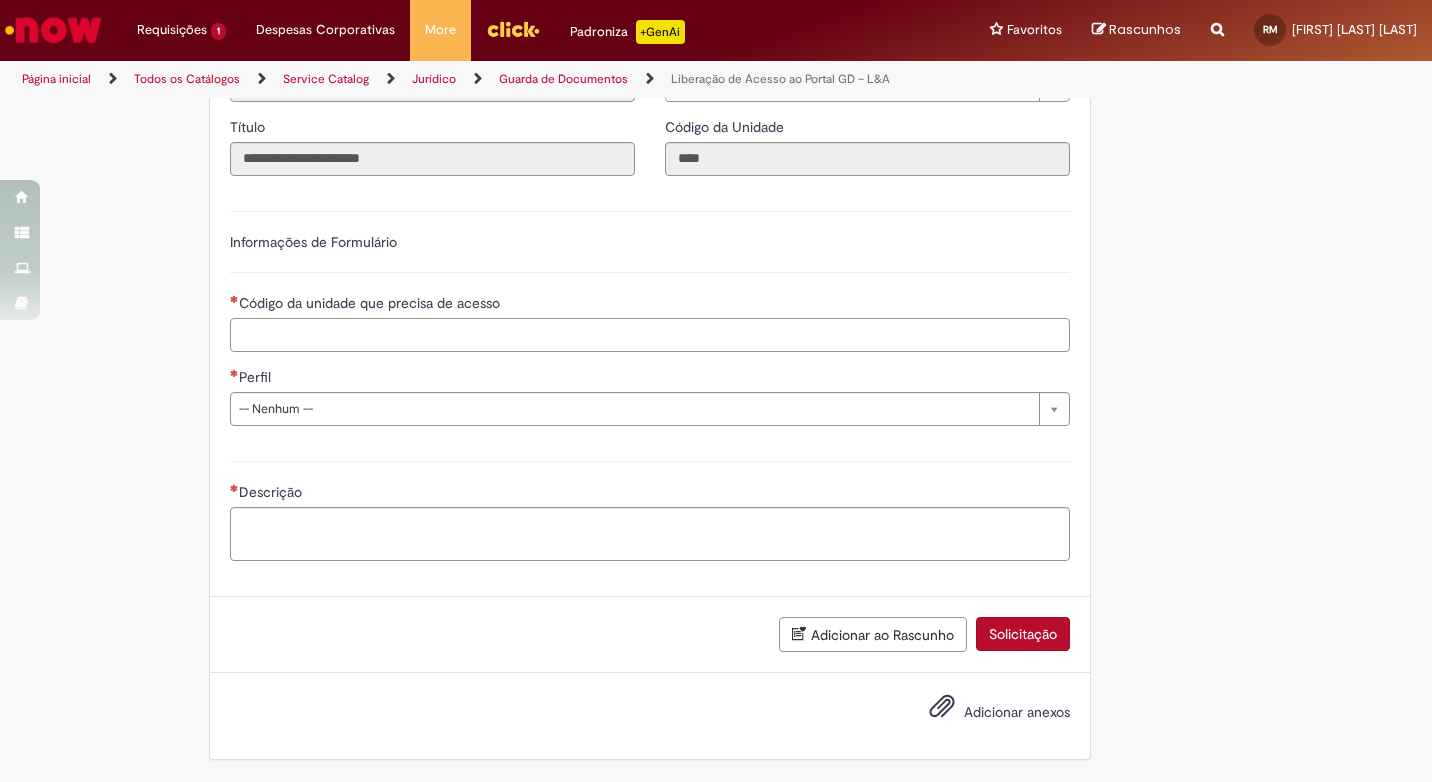 type on "*" 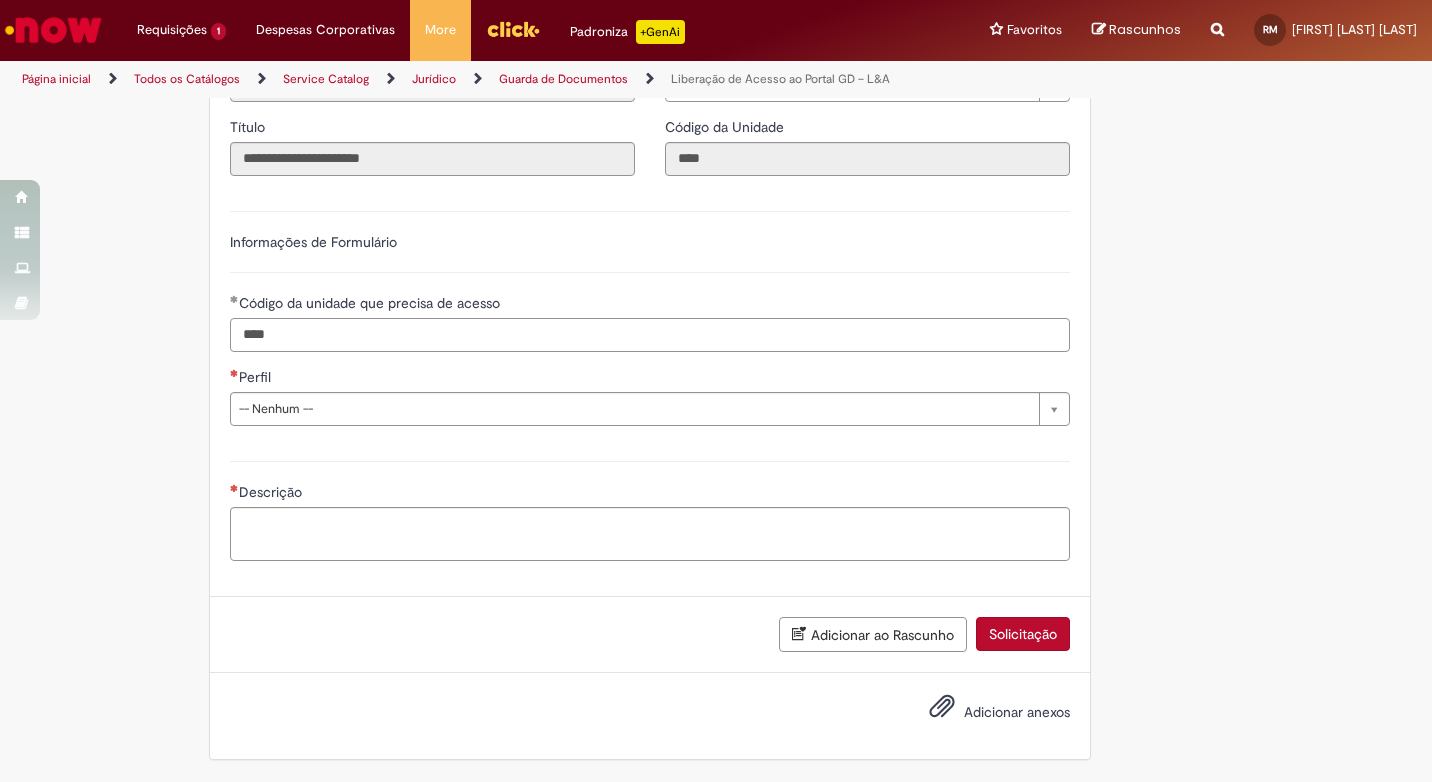 type on "****" 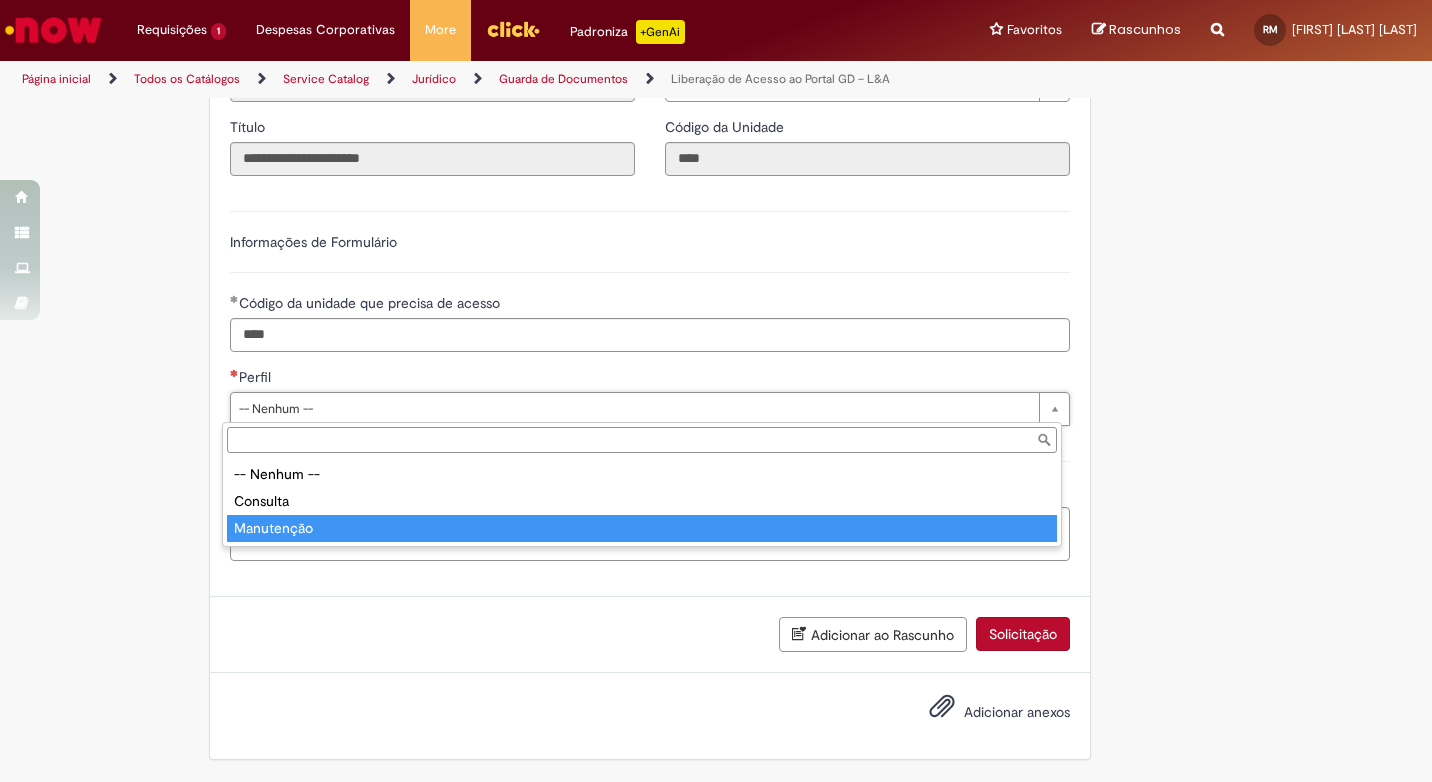 type on "**********" 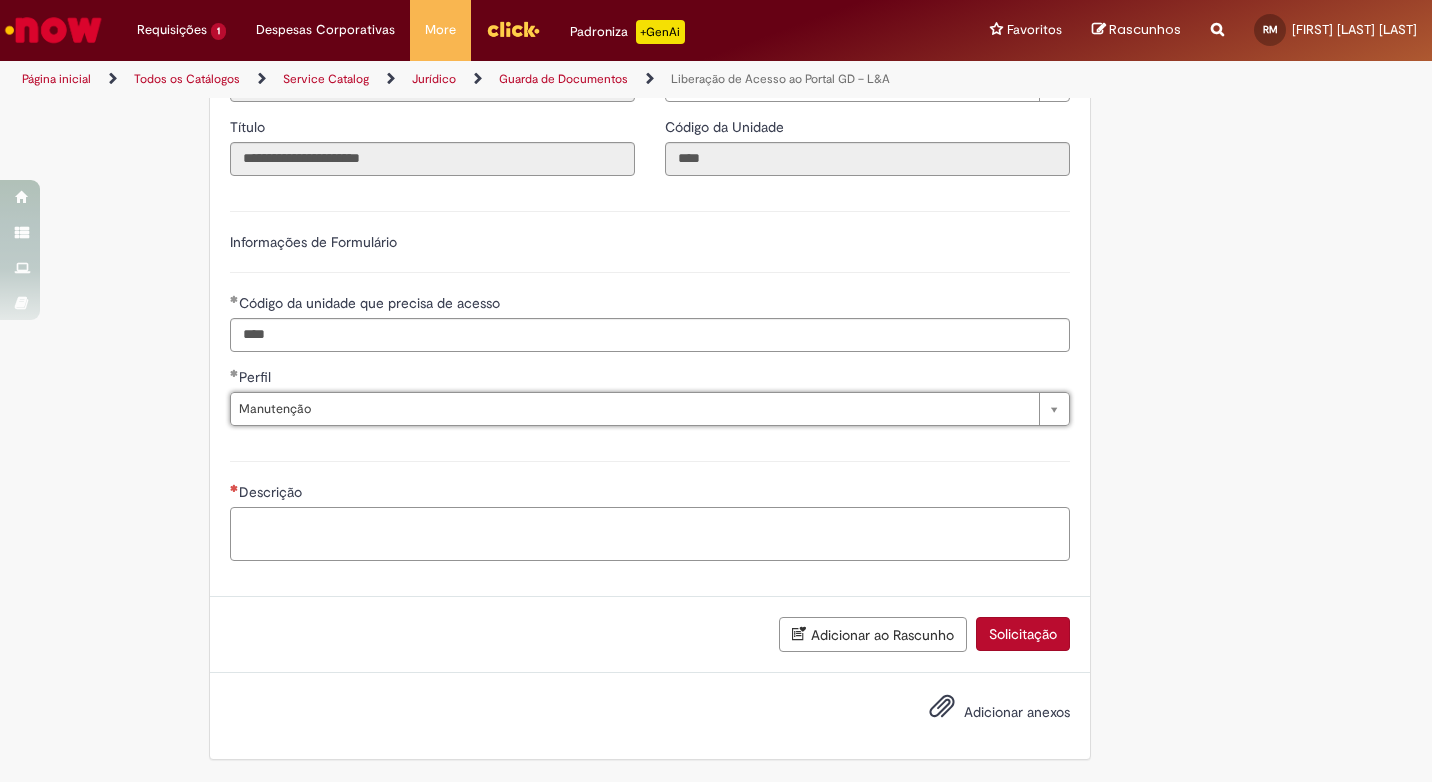 click on "Descrição" at bounding box center (650, 534) 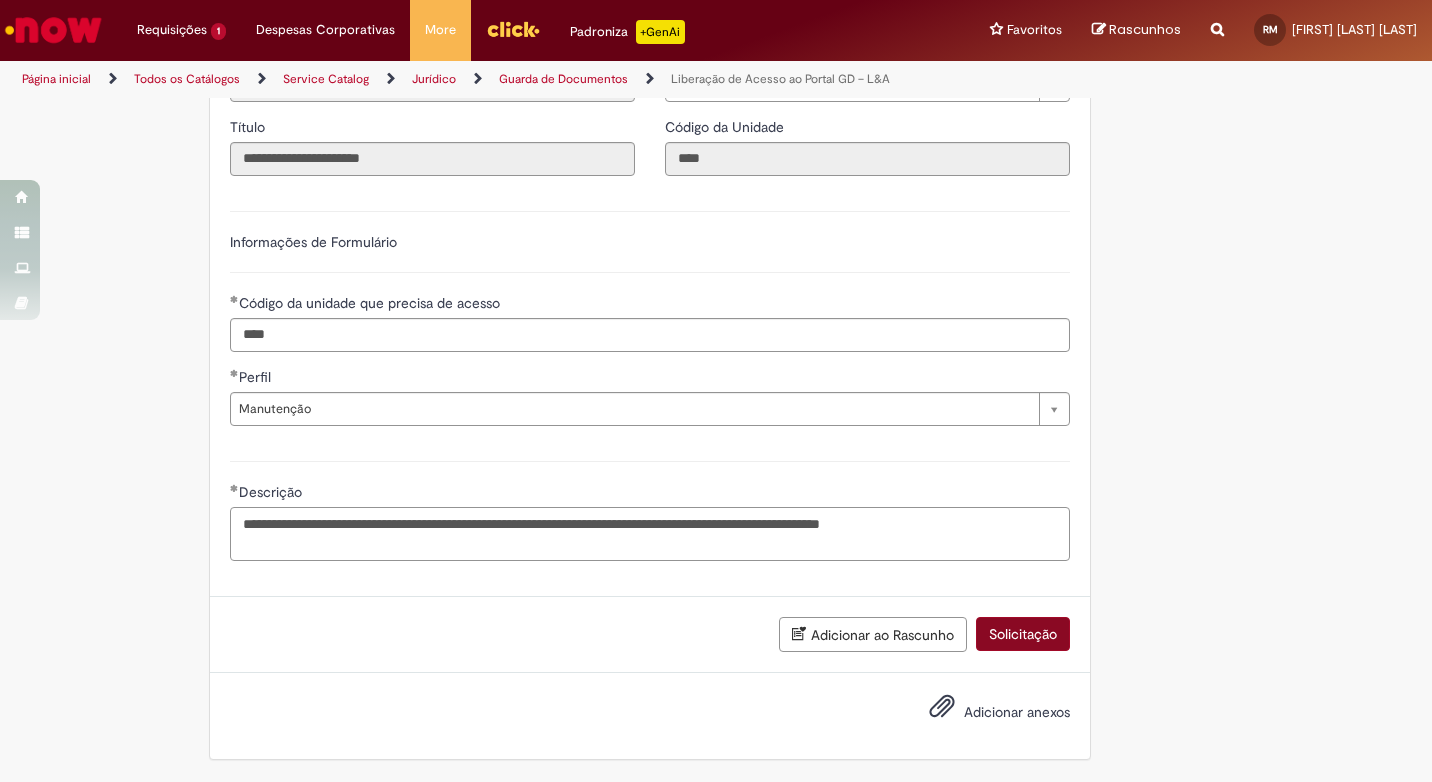 type on "**********" 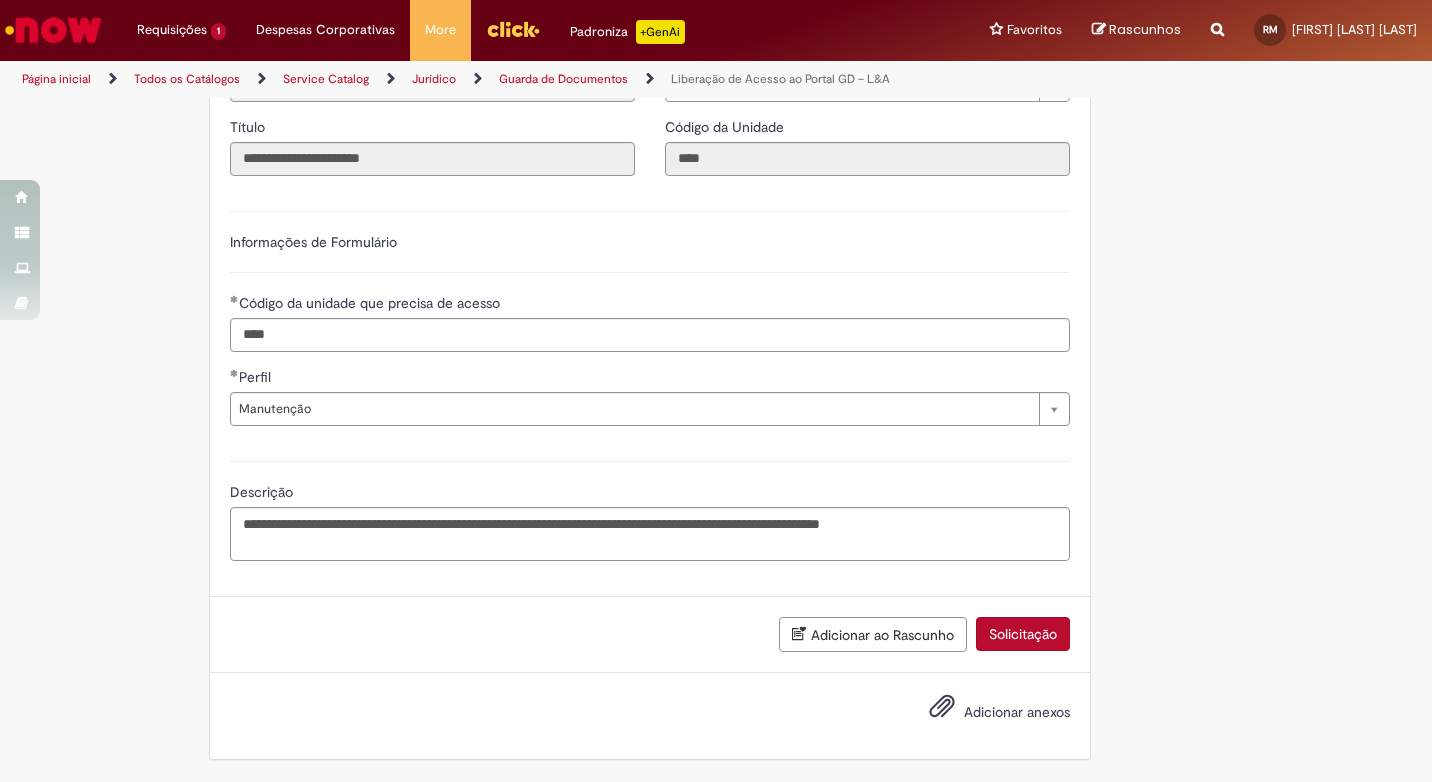 click on "Solicitação" at bounding box center (1023, 634) 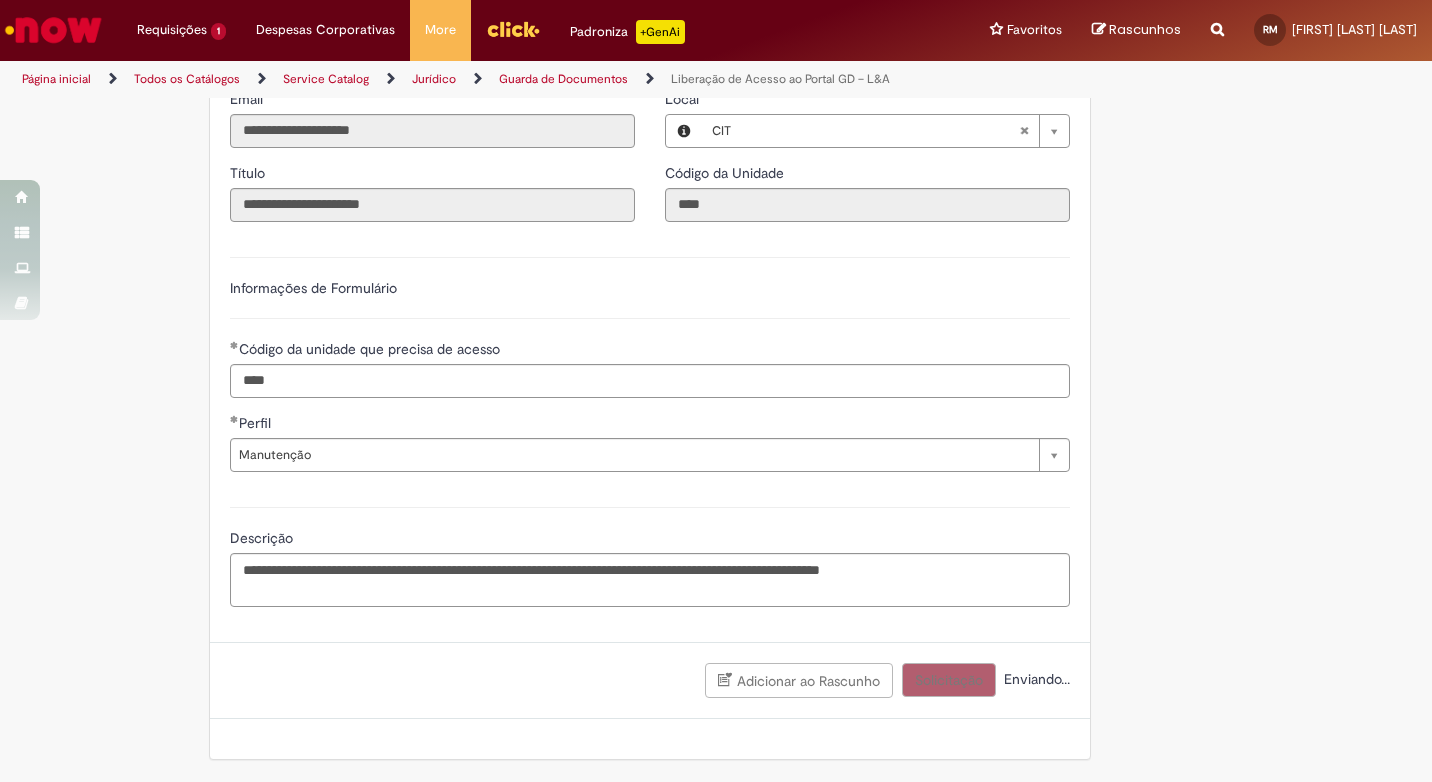 scroll, scrollTop: 472, scrollLeft: 0, axis: vertical 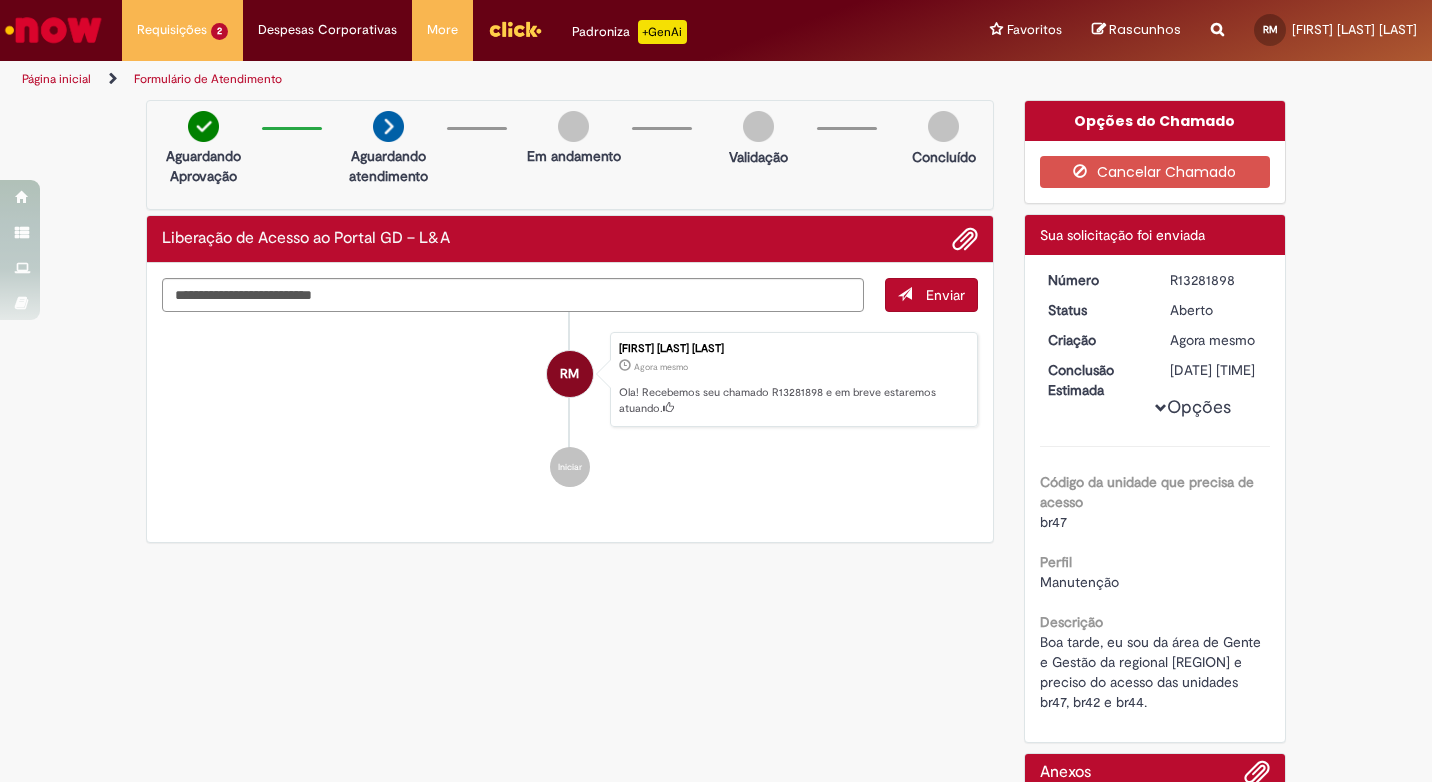 click on "Reportar problema
Artigos
Não encontrou base de conhecimento
Catálogo
Não foram encontradas ofertas
Comunidade
Nenhum resultado encontrado na comunidade" at bounding box center (1217, 30) 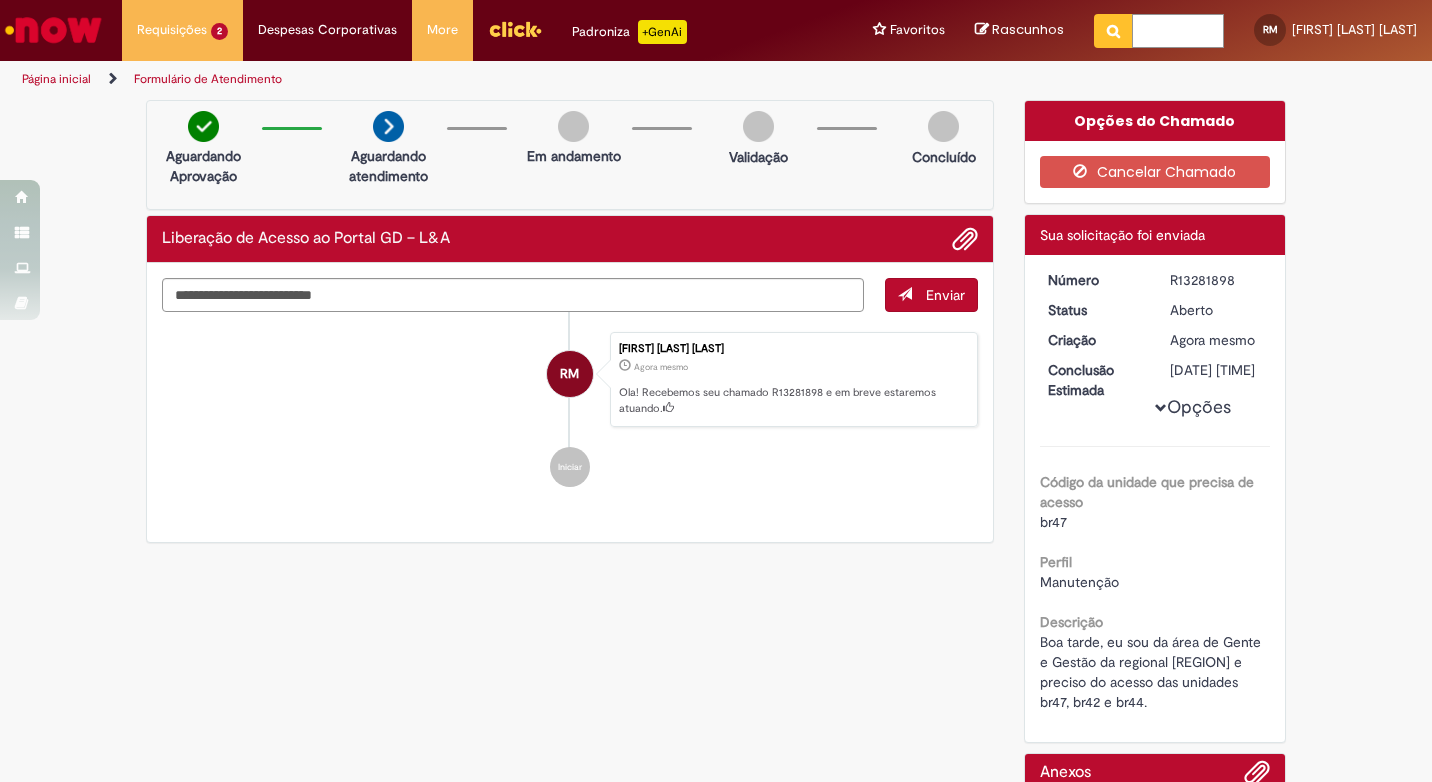 click at bounding box center [1178, 31] 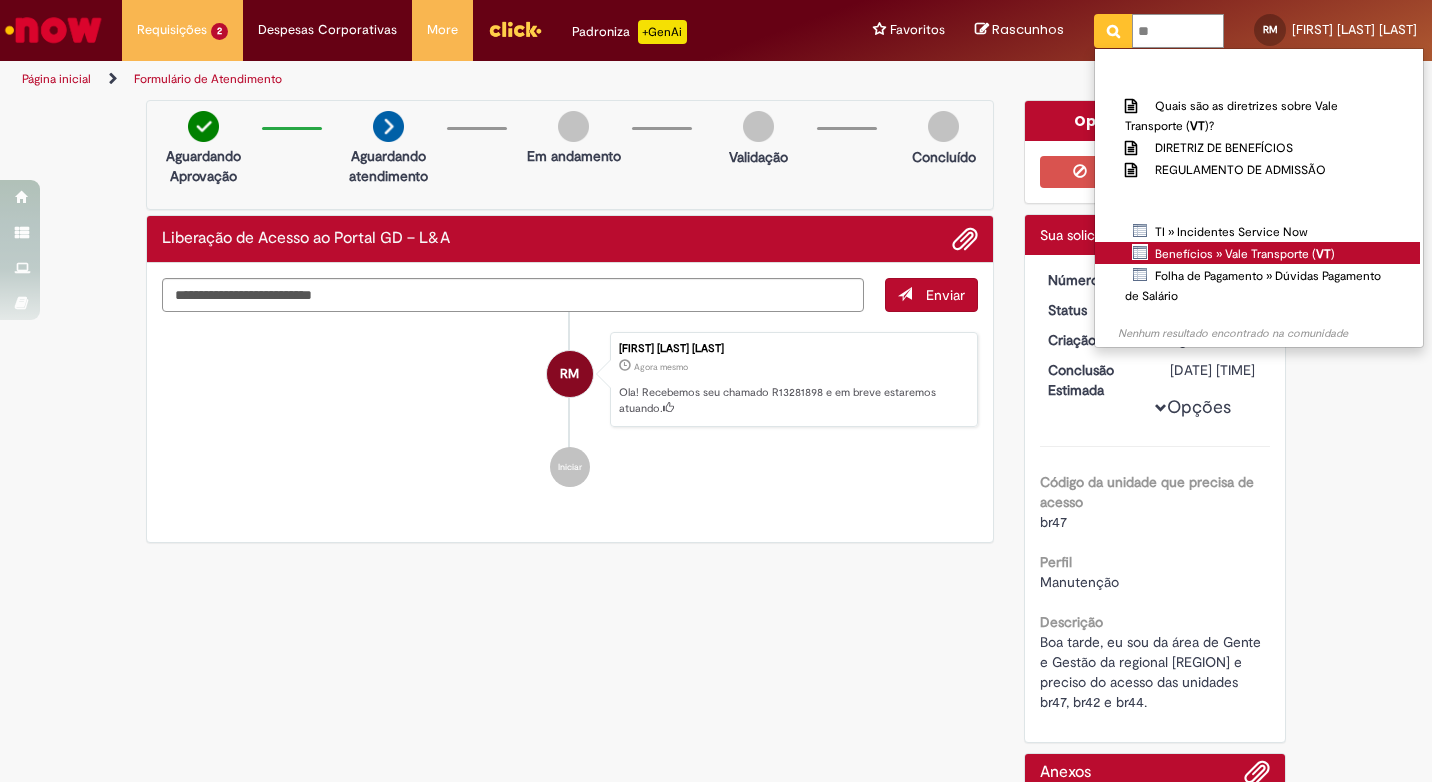 type on "**" 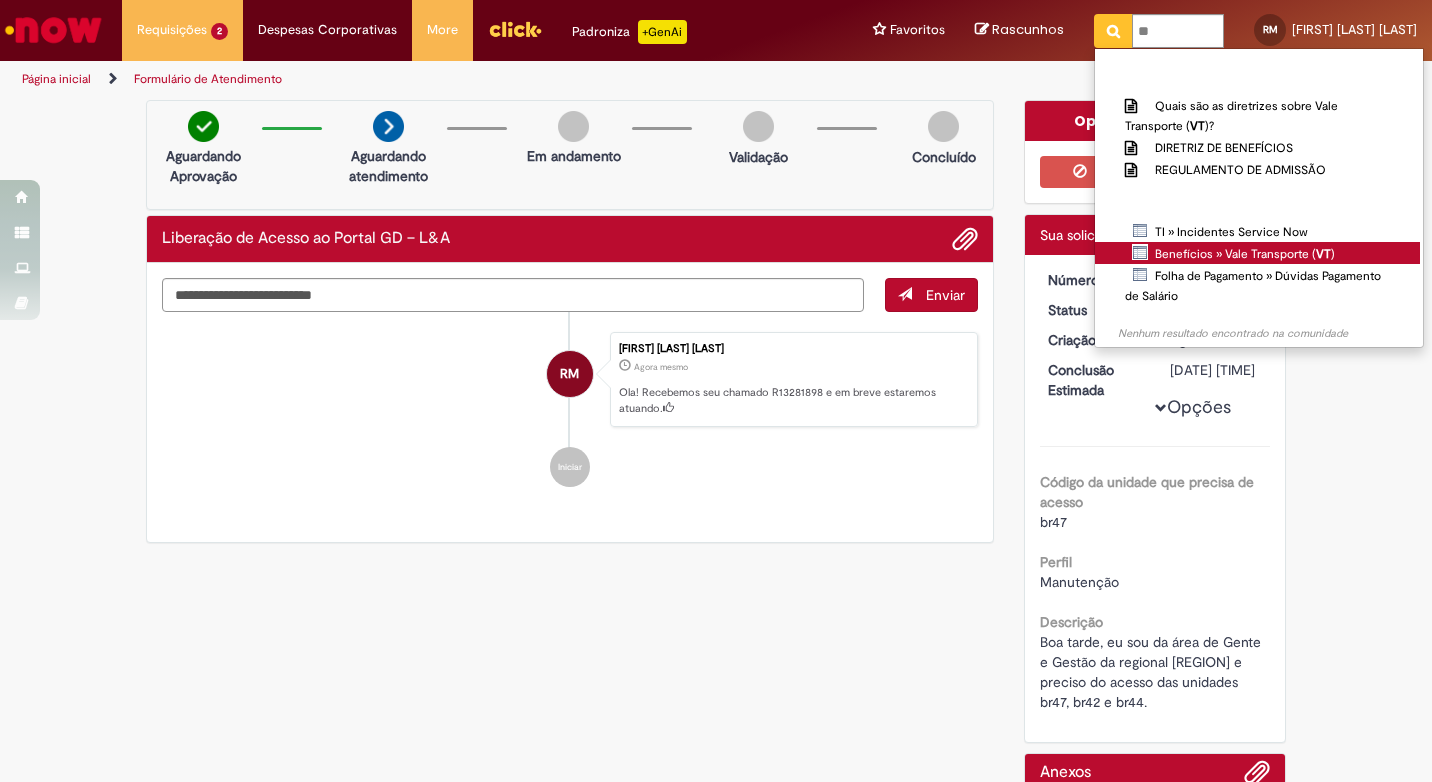 click on "Benefícios » Vale Transporte ( VT )" at bounding box center [0, 0] 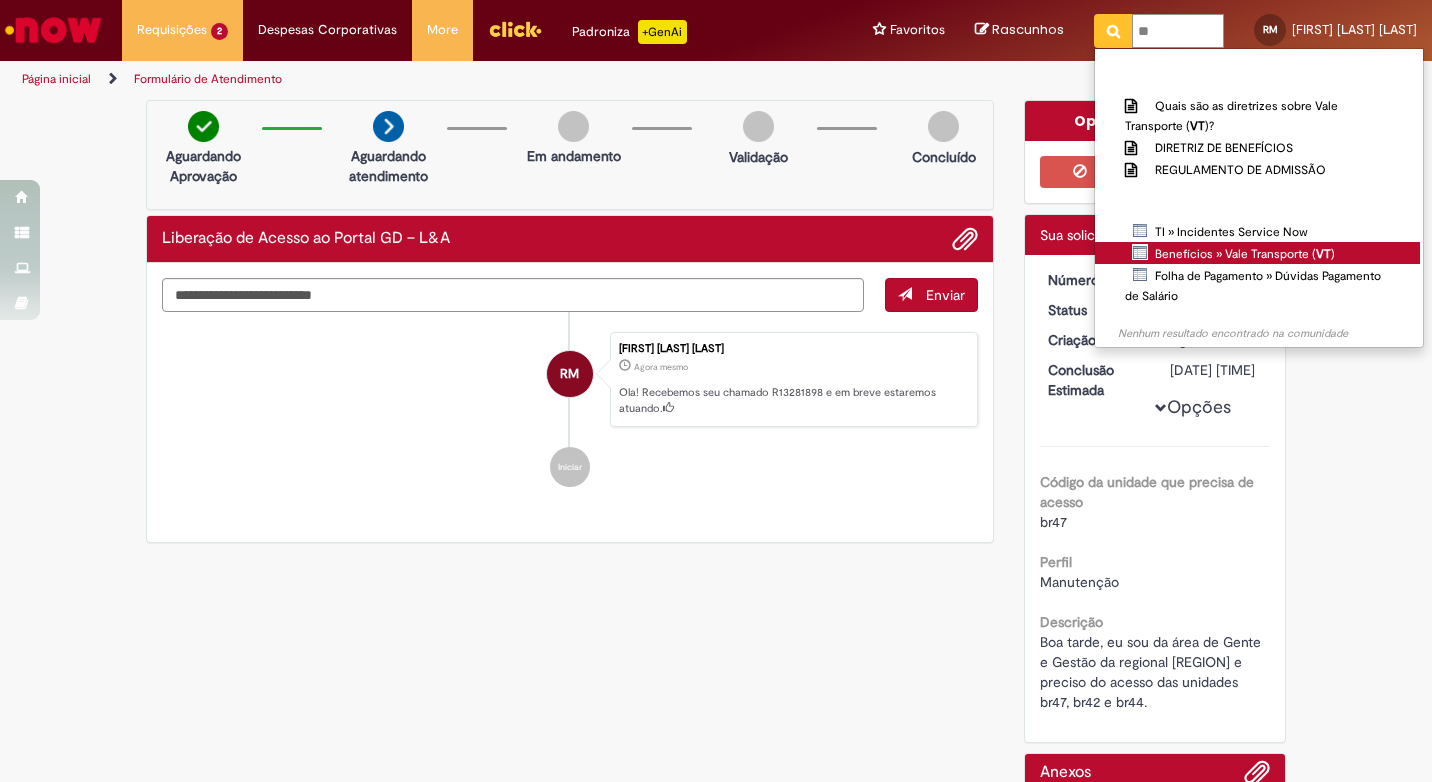 type 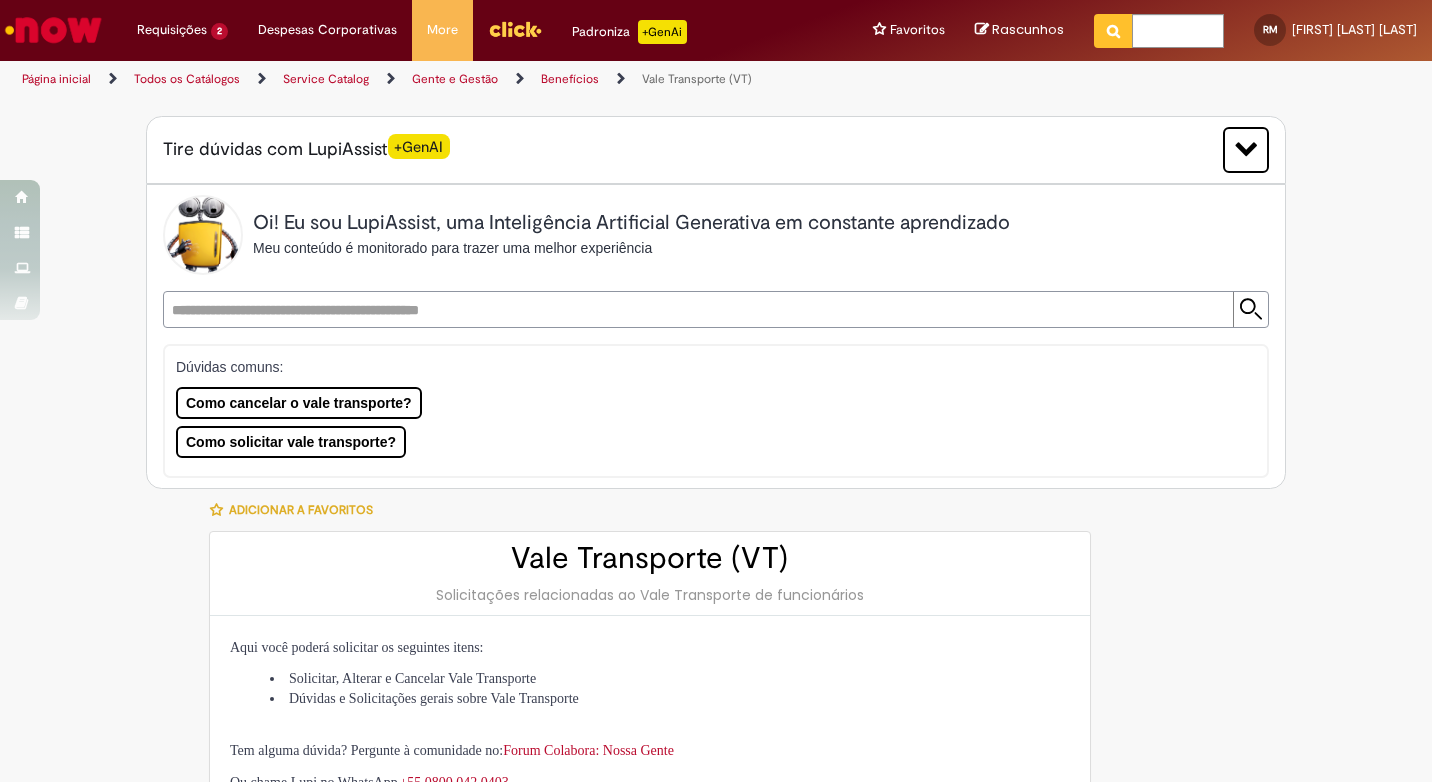 type on "********" 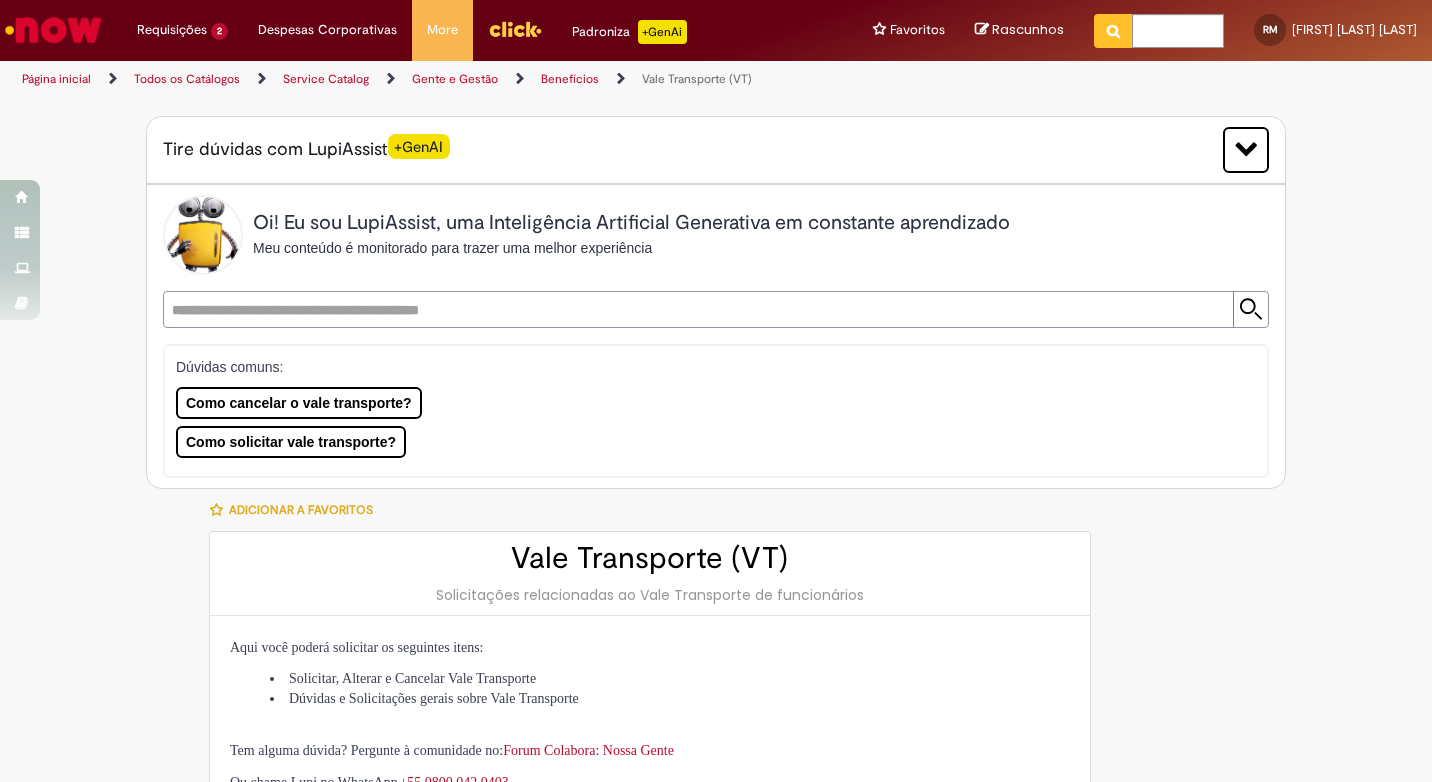 type on "**********" 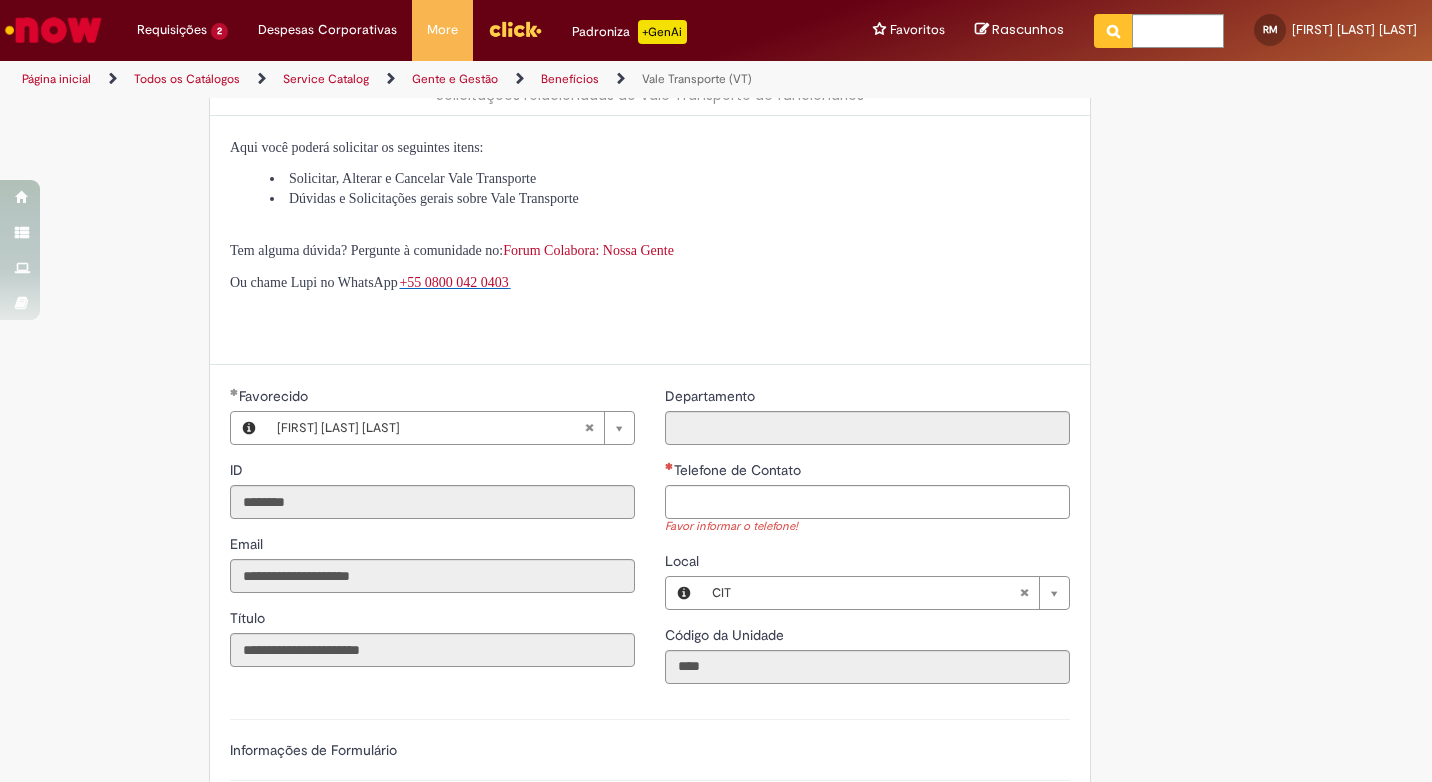 scroll, scrollTop: 600, scrollLeft: 0, axis: vertical 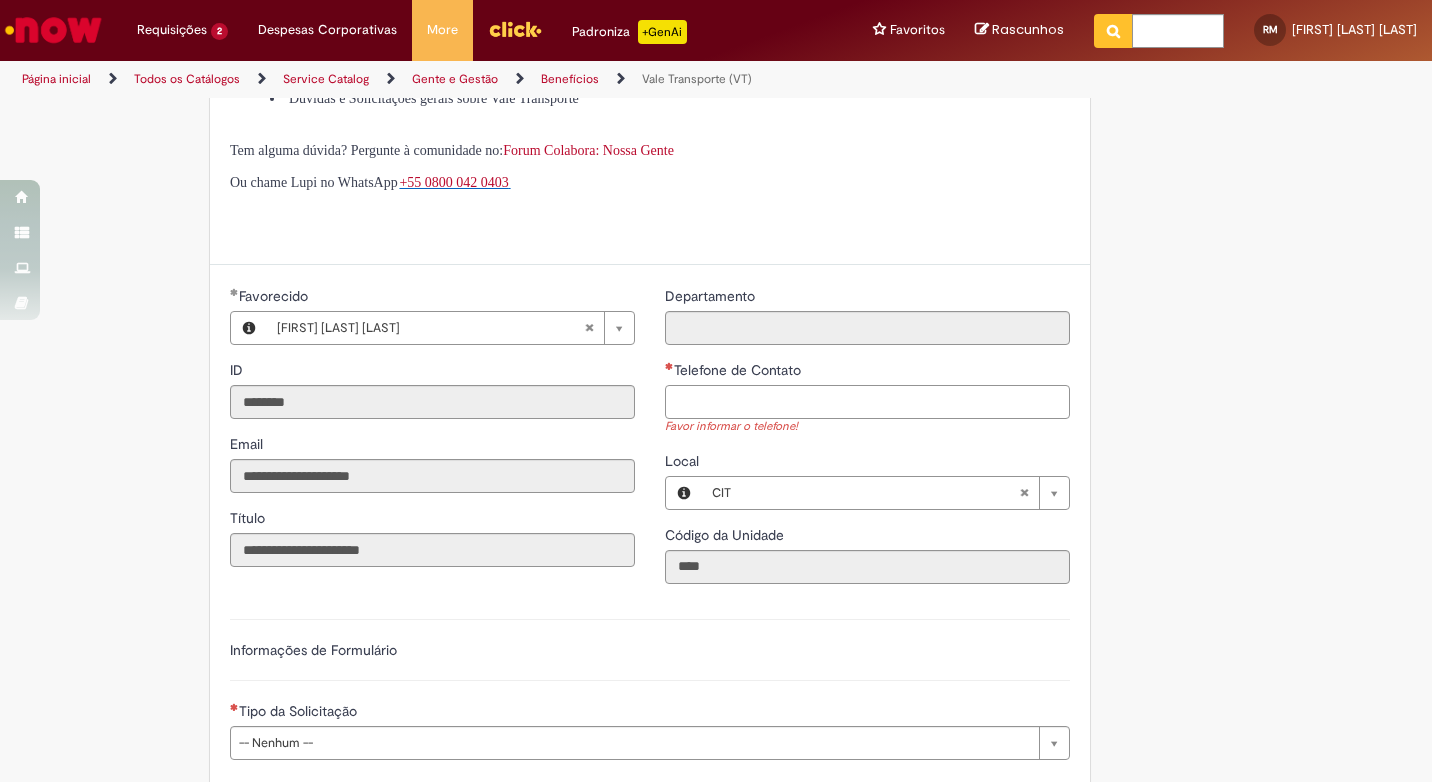 click on "Telefone de Contato" at bounding box center [867, 402] 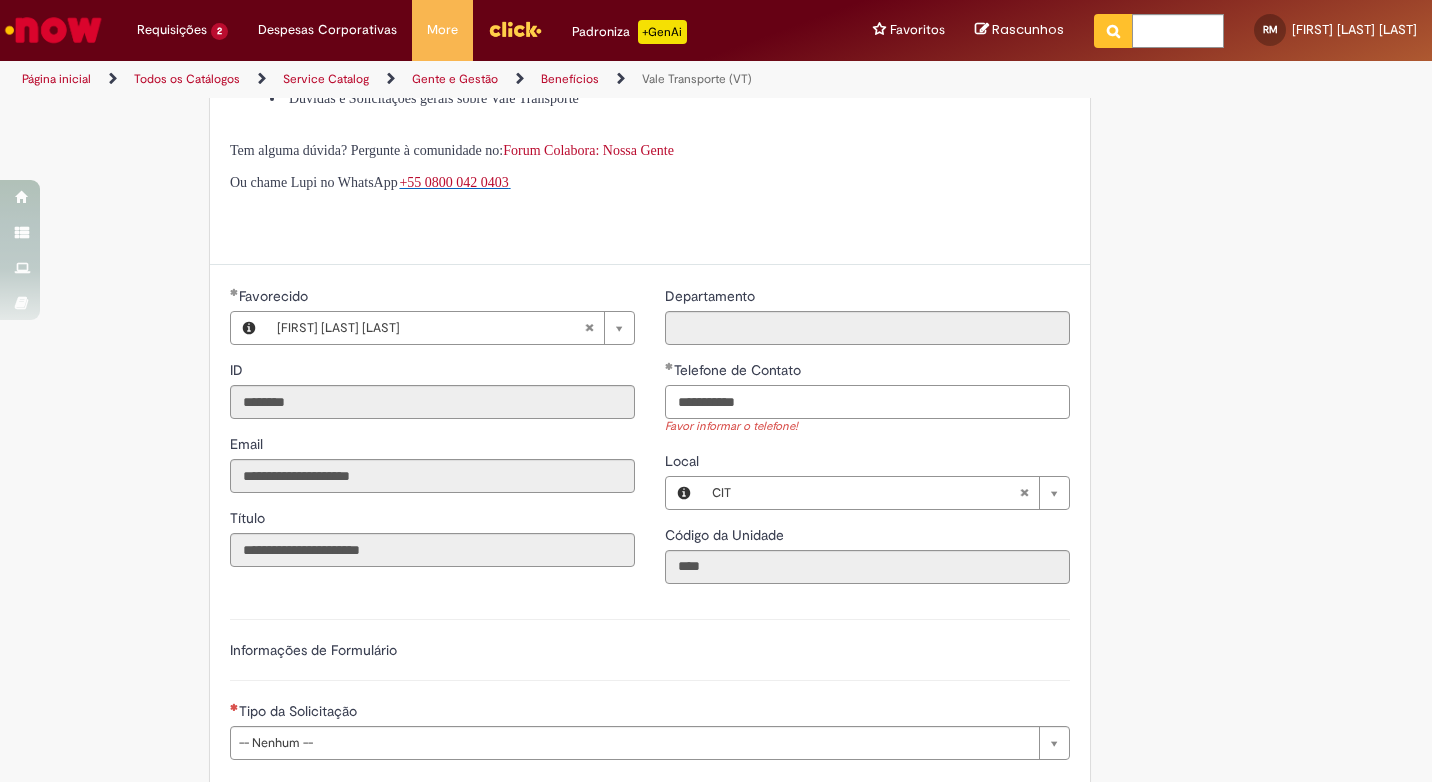 scroll, scrollTop: 816, scrollLeft: 0, axis: vertical 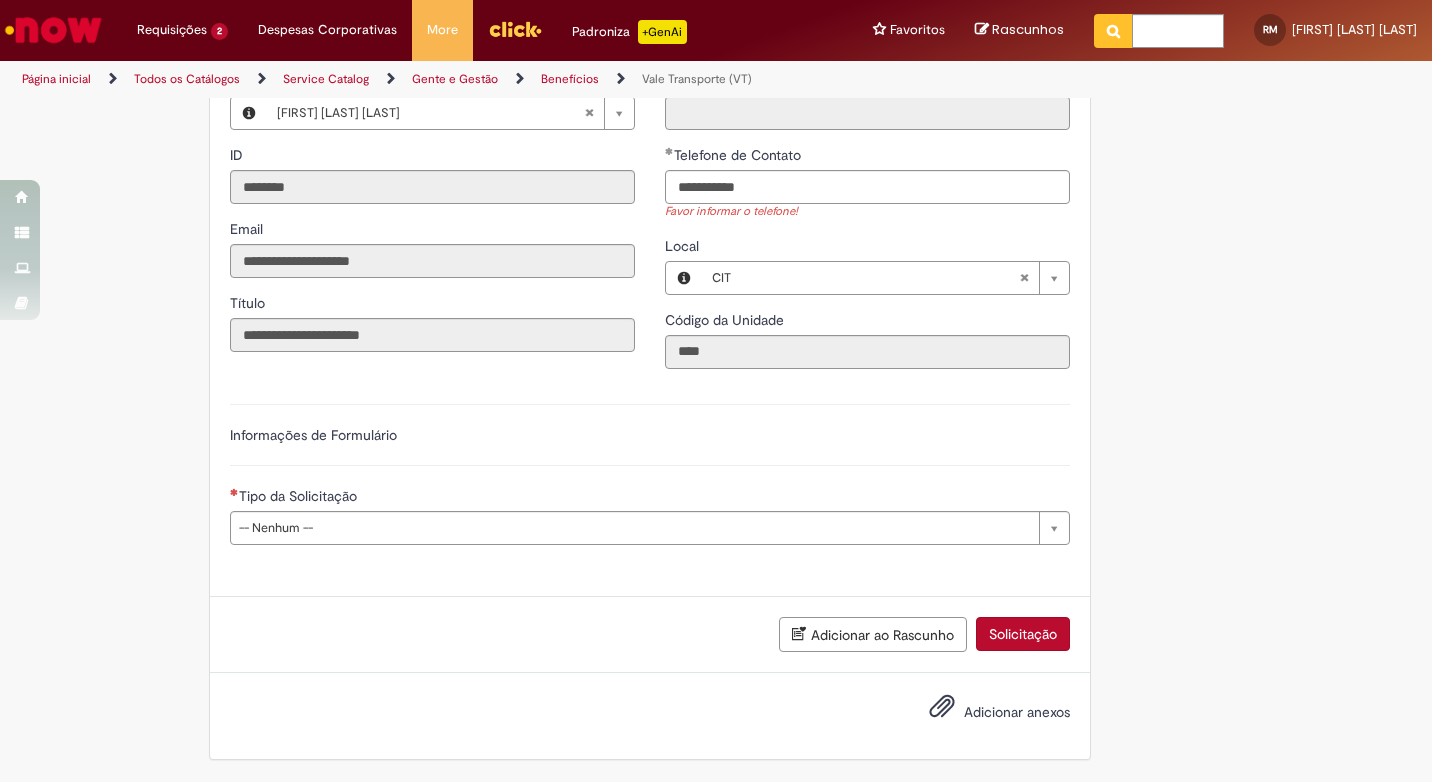 type on "**********" 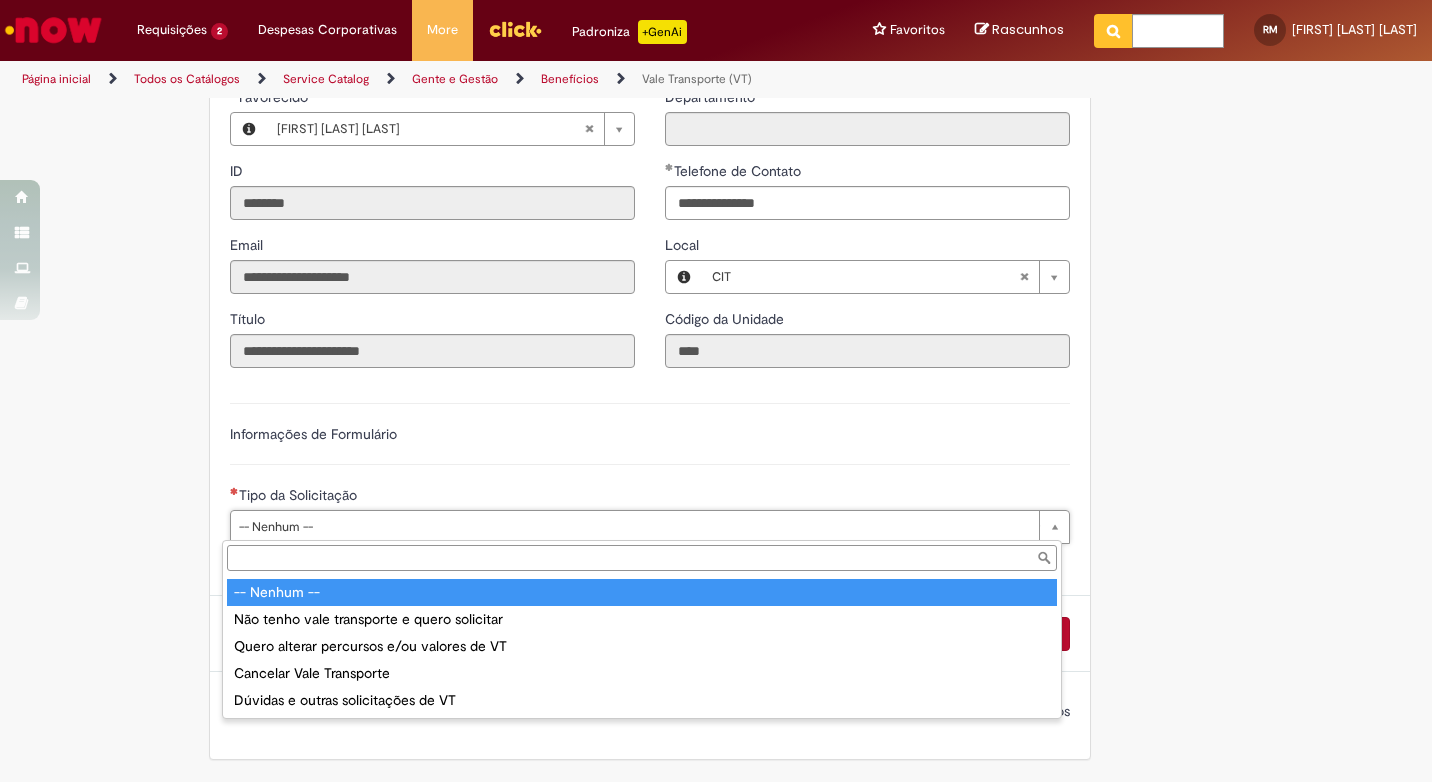 scroll, scrollTop: 800, scrollLeft: 0, axis: vertical 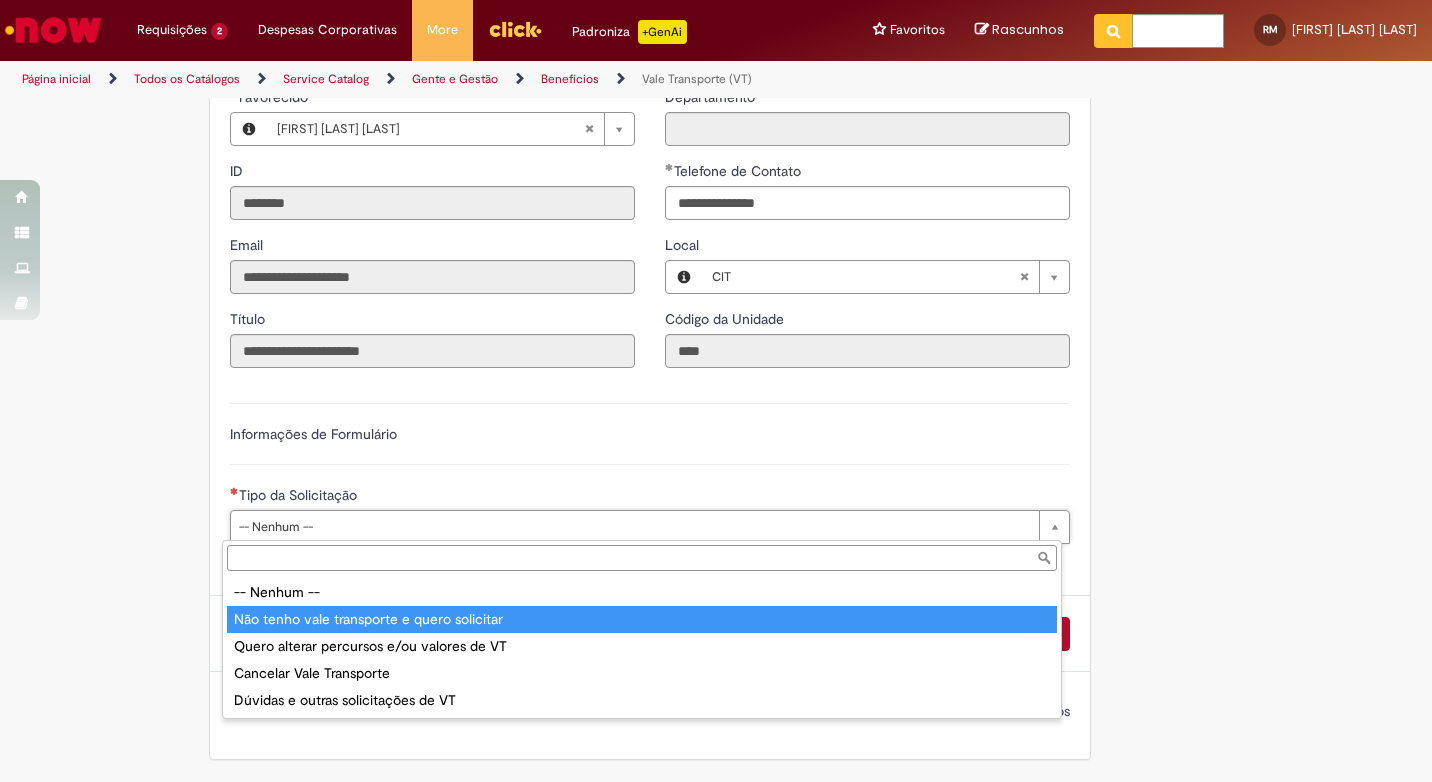 type on "**********" 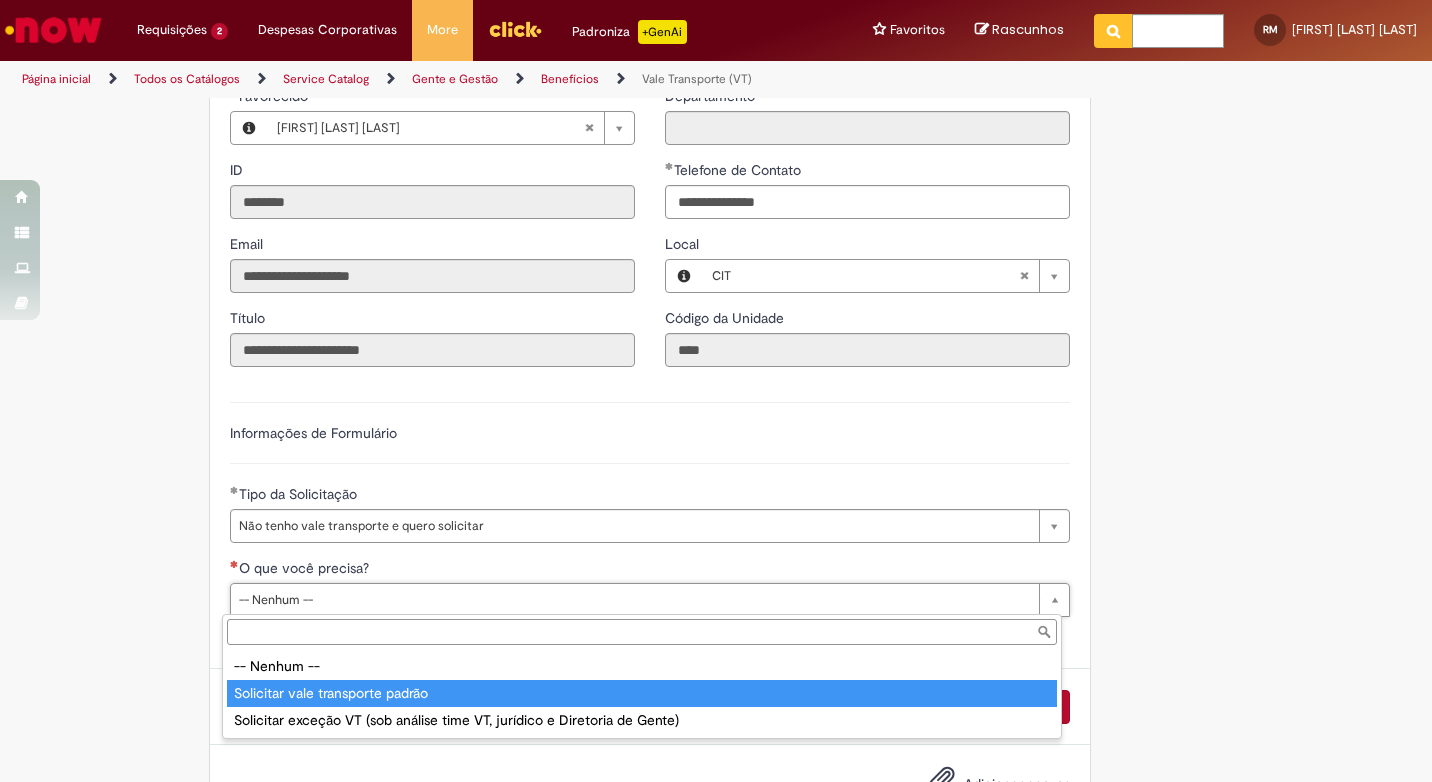 type on "**********" 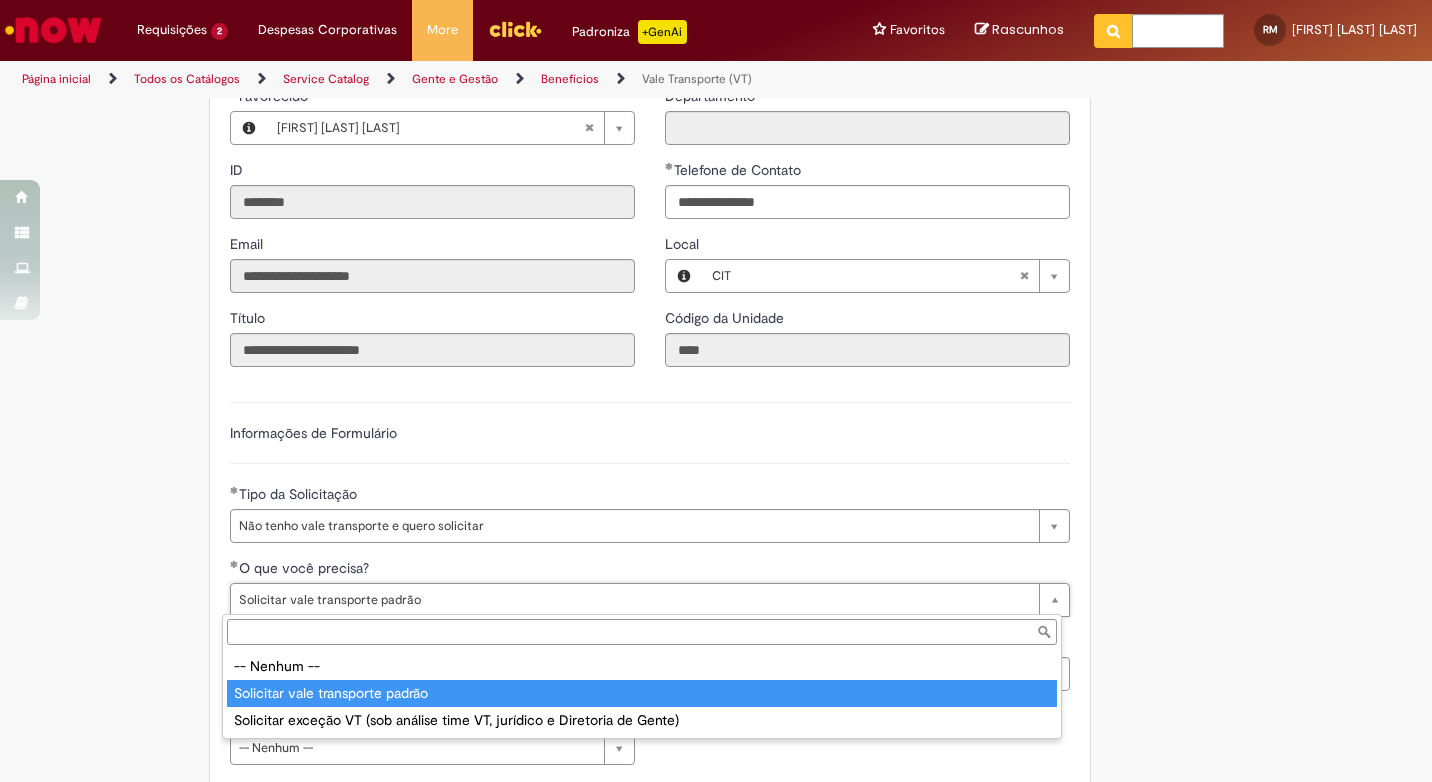 type on "**********" 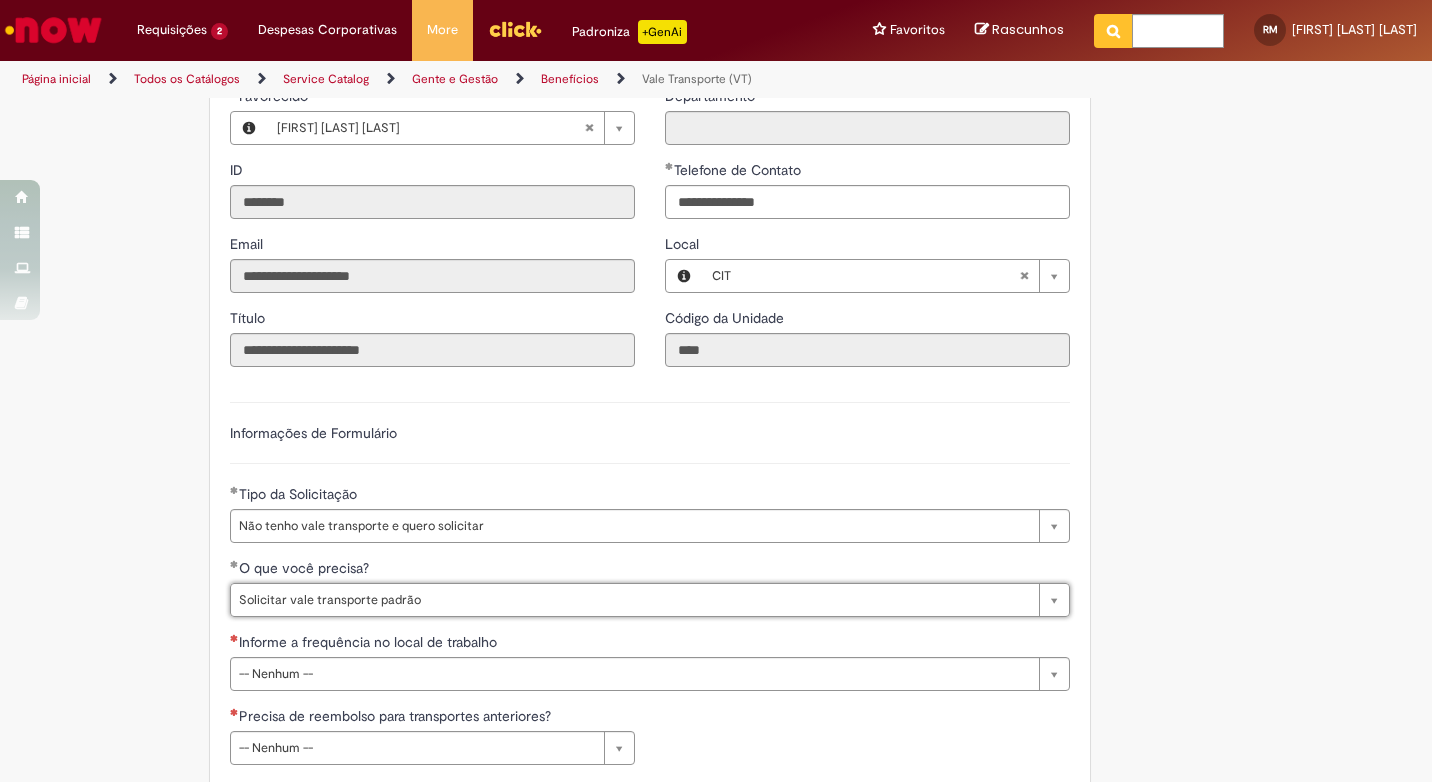 scroll, scrollTop: 0, scrollLeft: 195, axis: horizontal 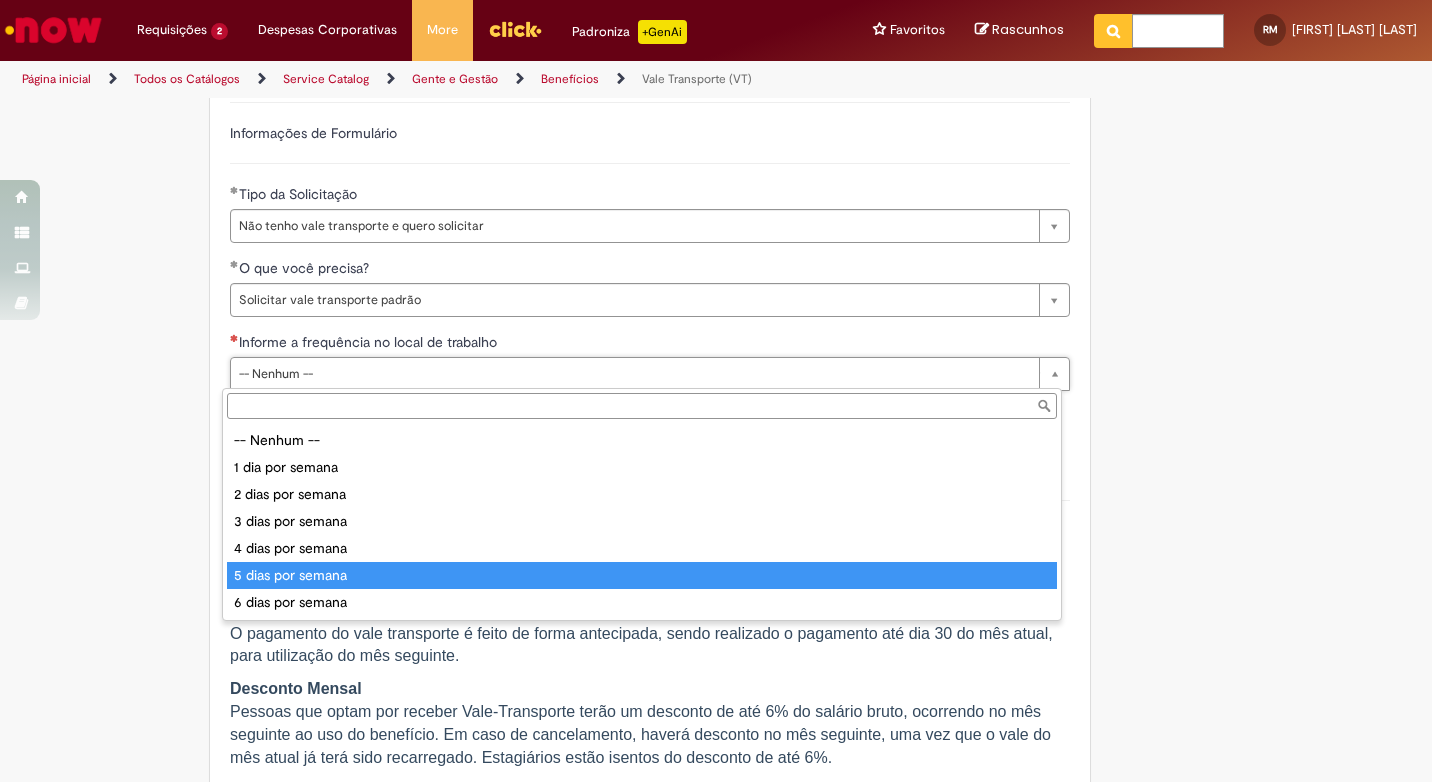 type on "**********" 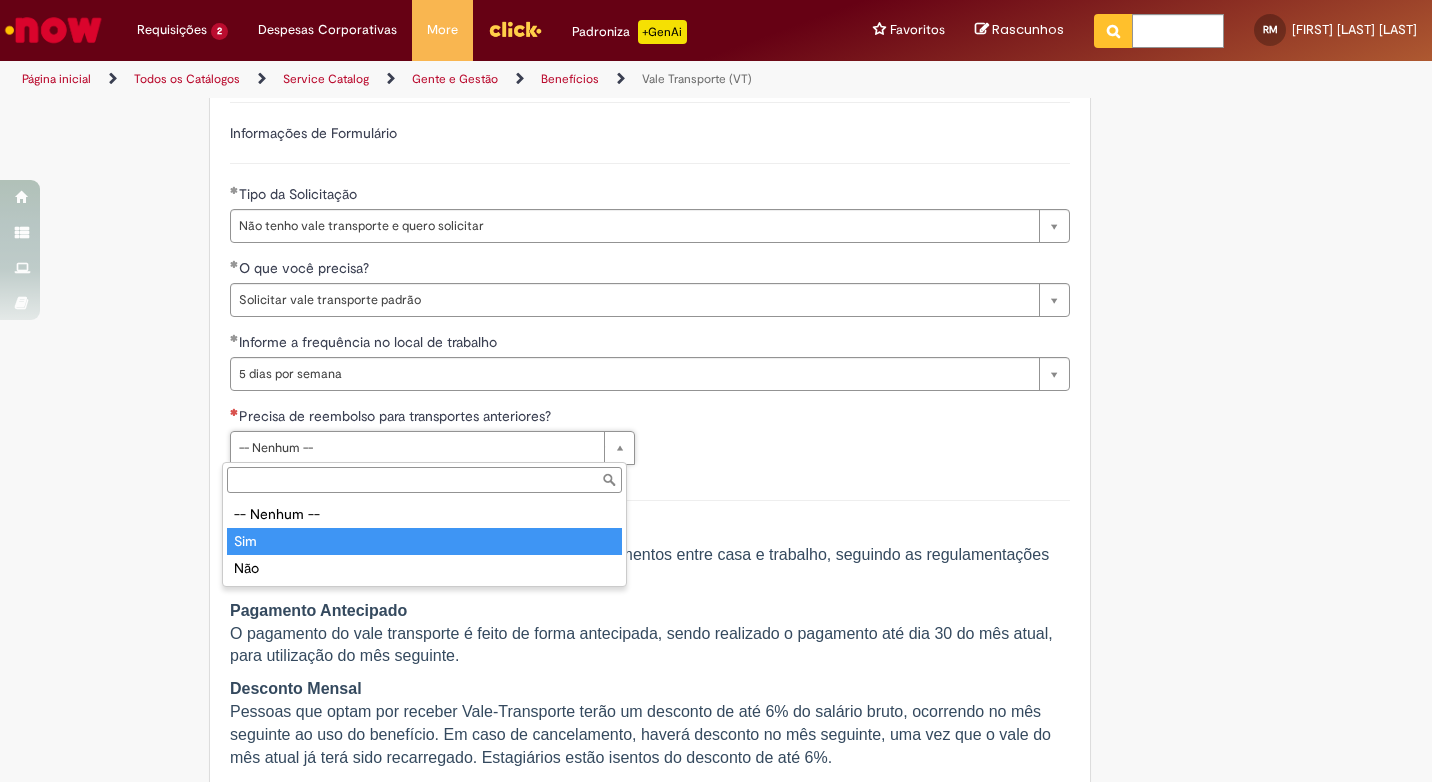 type on "***" 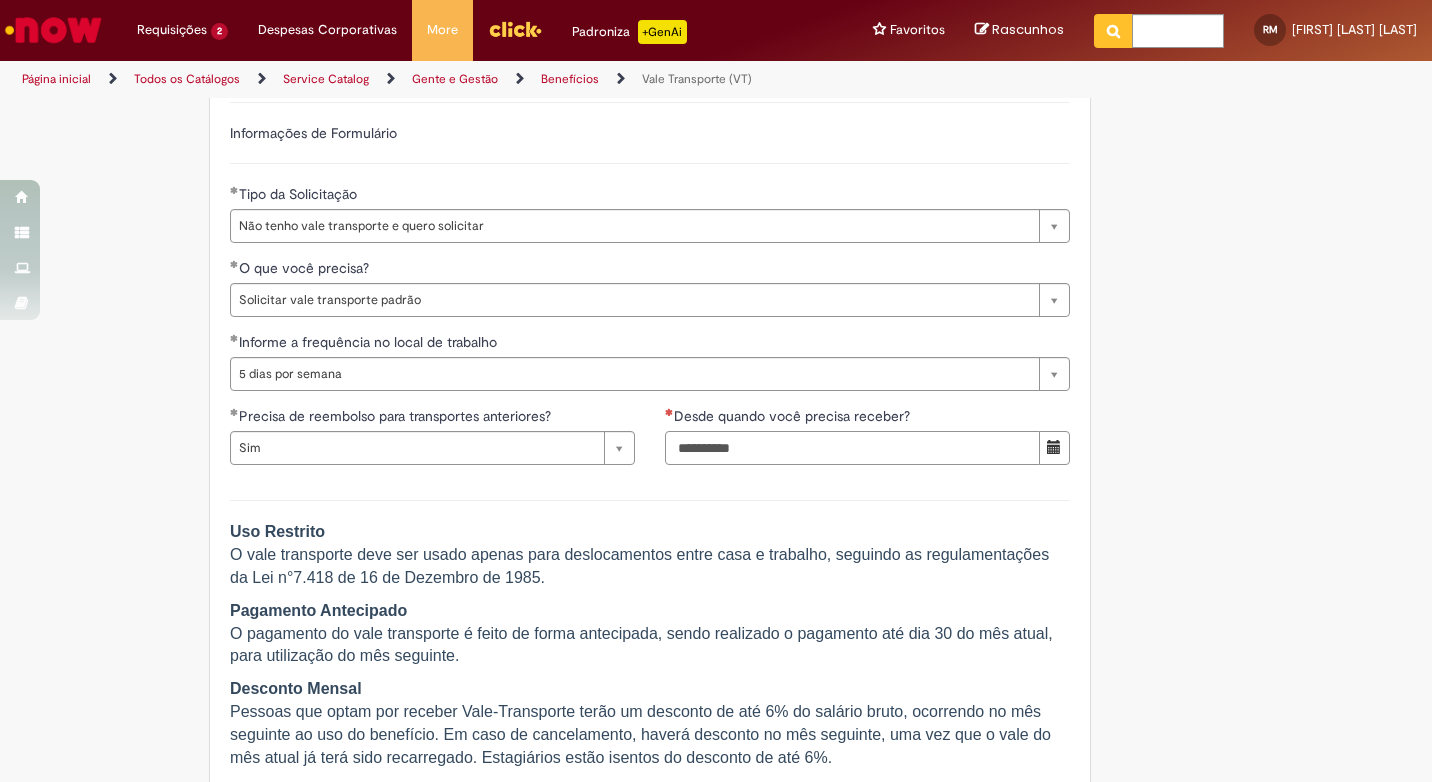 click on "Desde quando você precisa receber?" at bounding box center (852, 448) 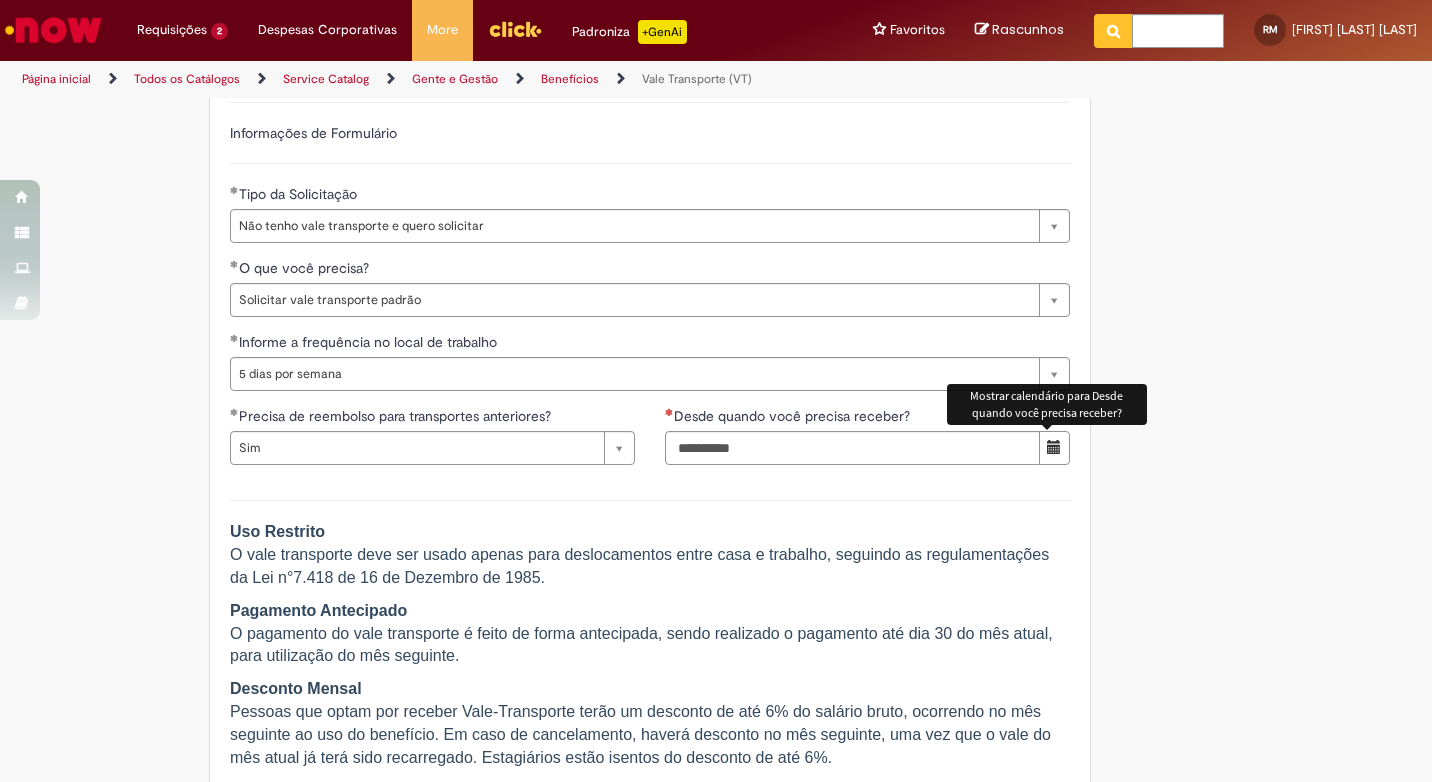 click at bounding box center [1054, 447] 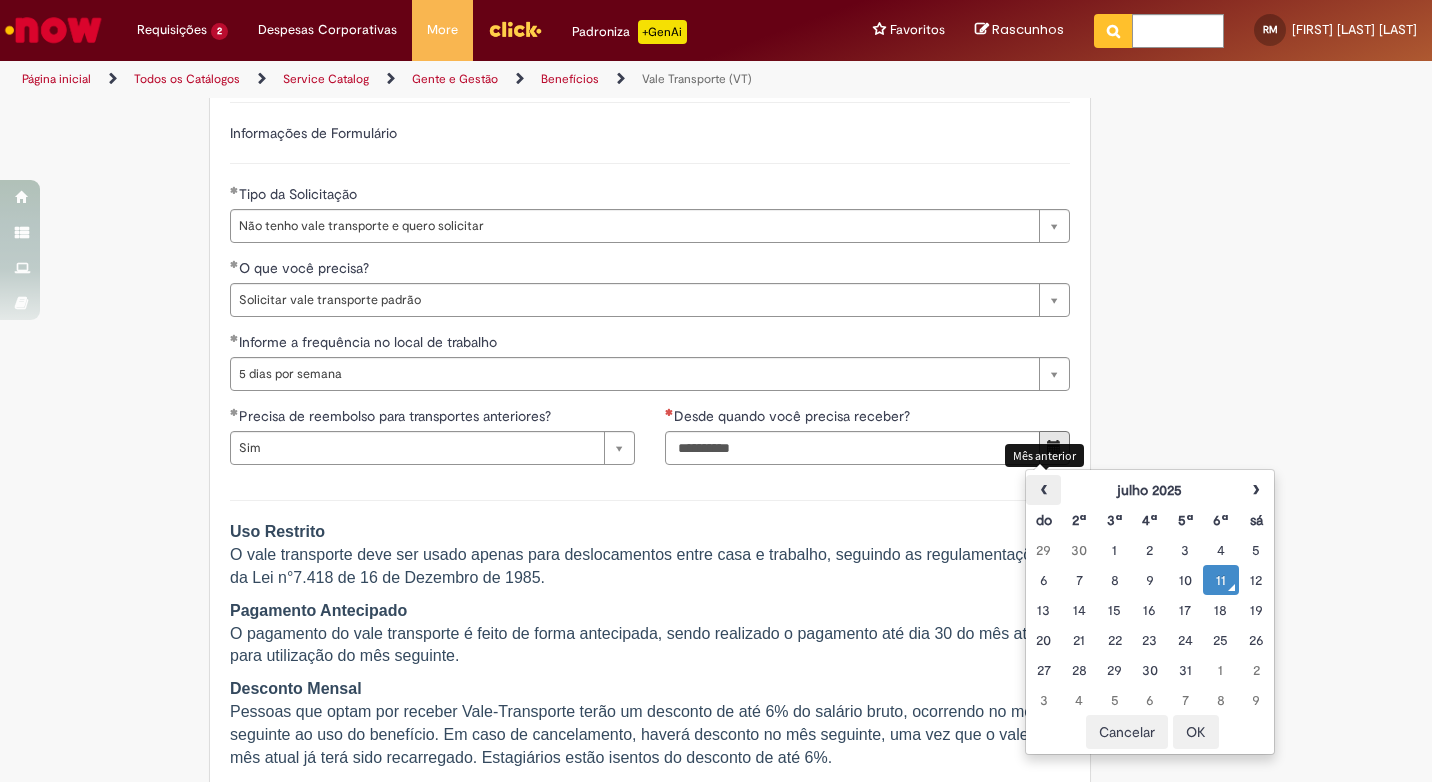 click on "‹" at bounding box center (1043, 490) 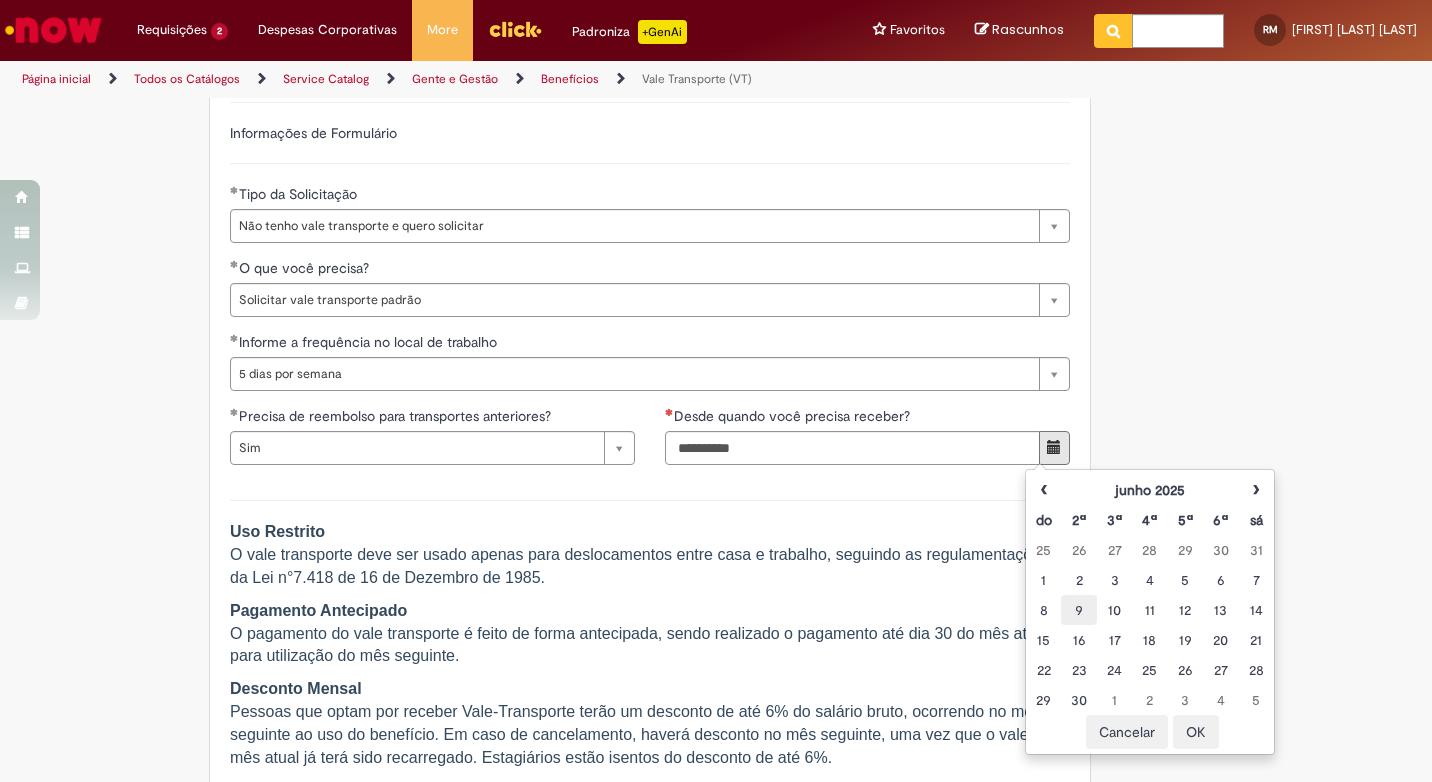 click on "9" at bounding box center (1078, 610) 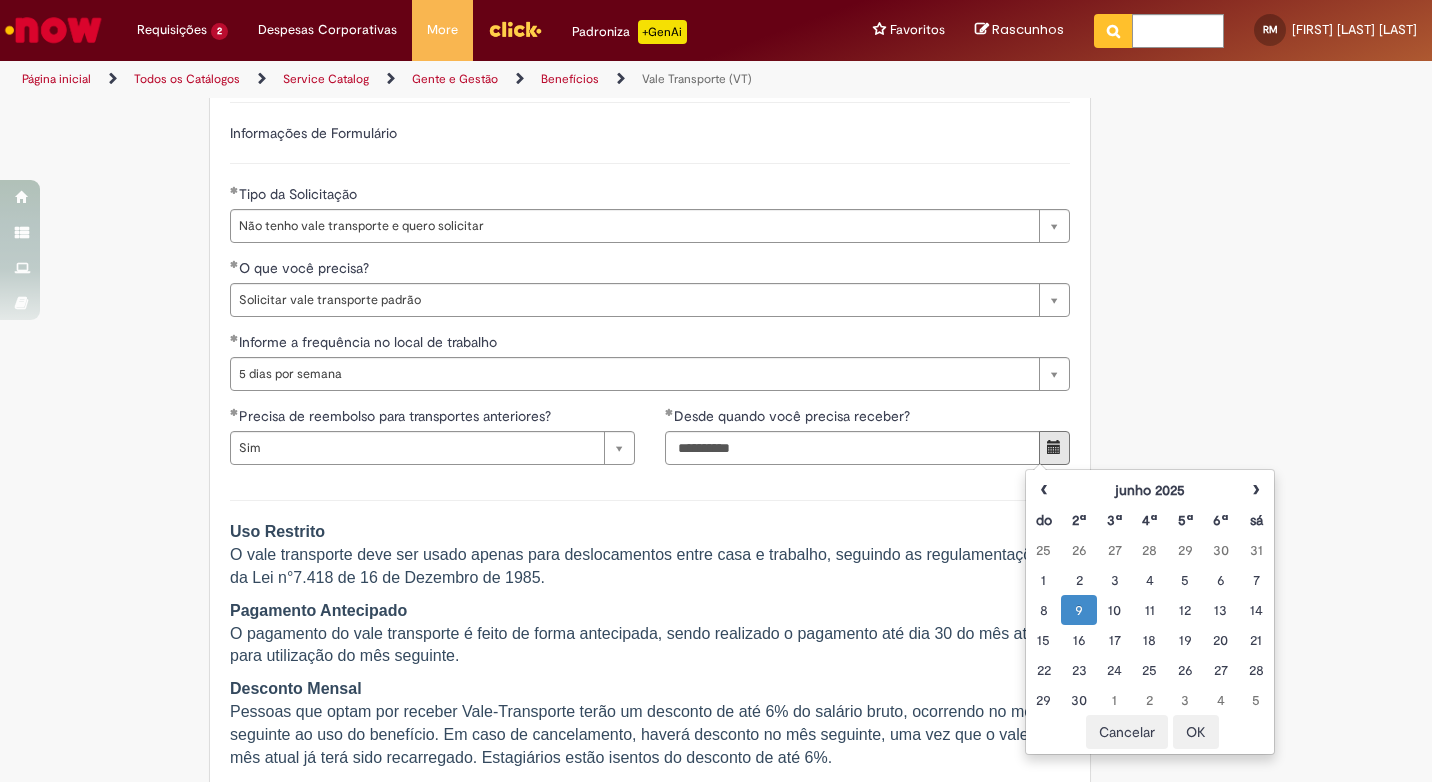 click on "OK" at bounding box center [1196, 732] 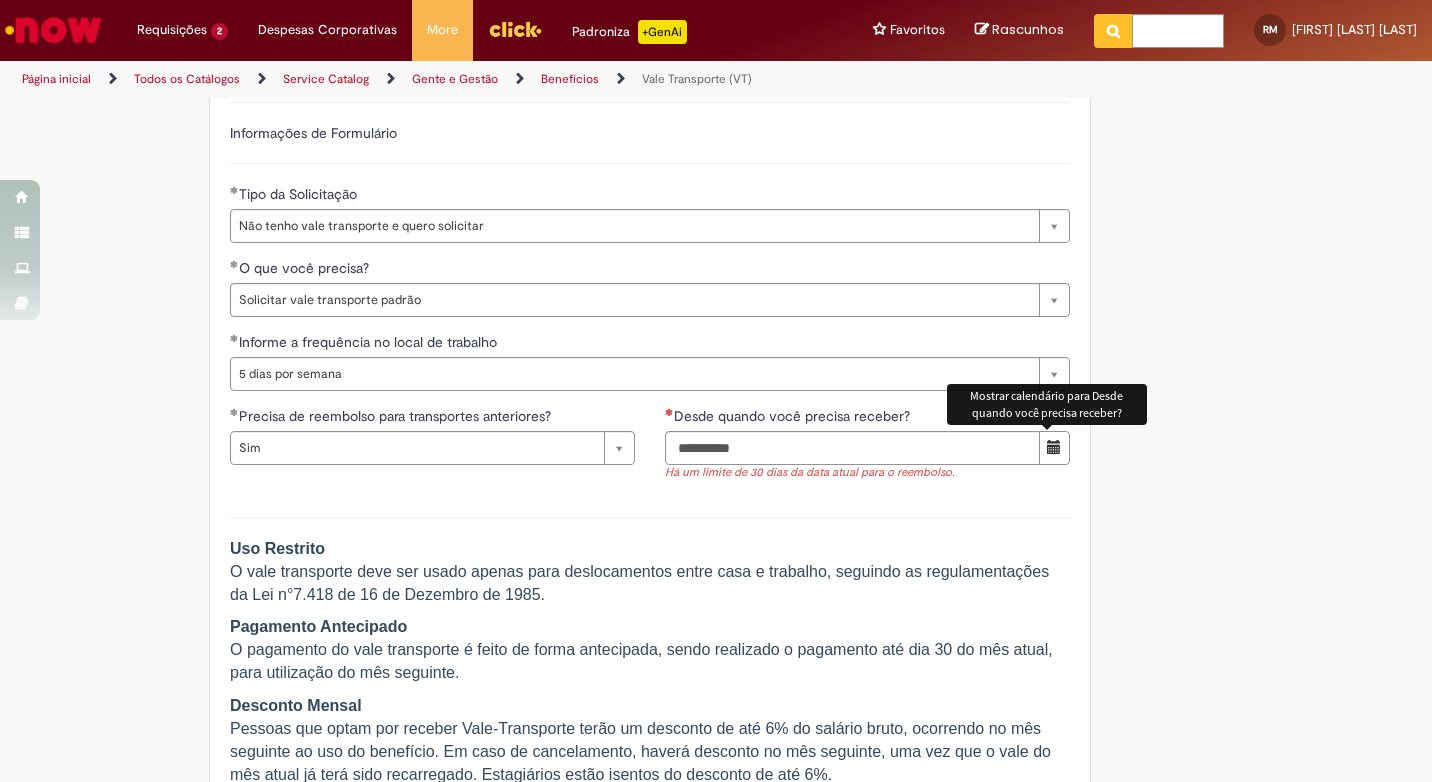 click at bounding box center [1054, 448] 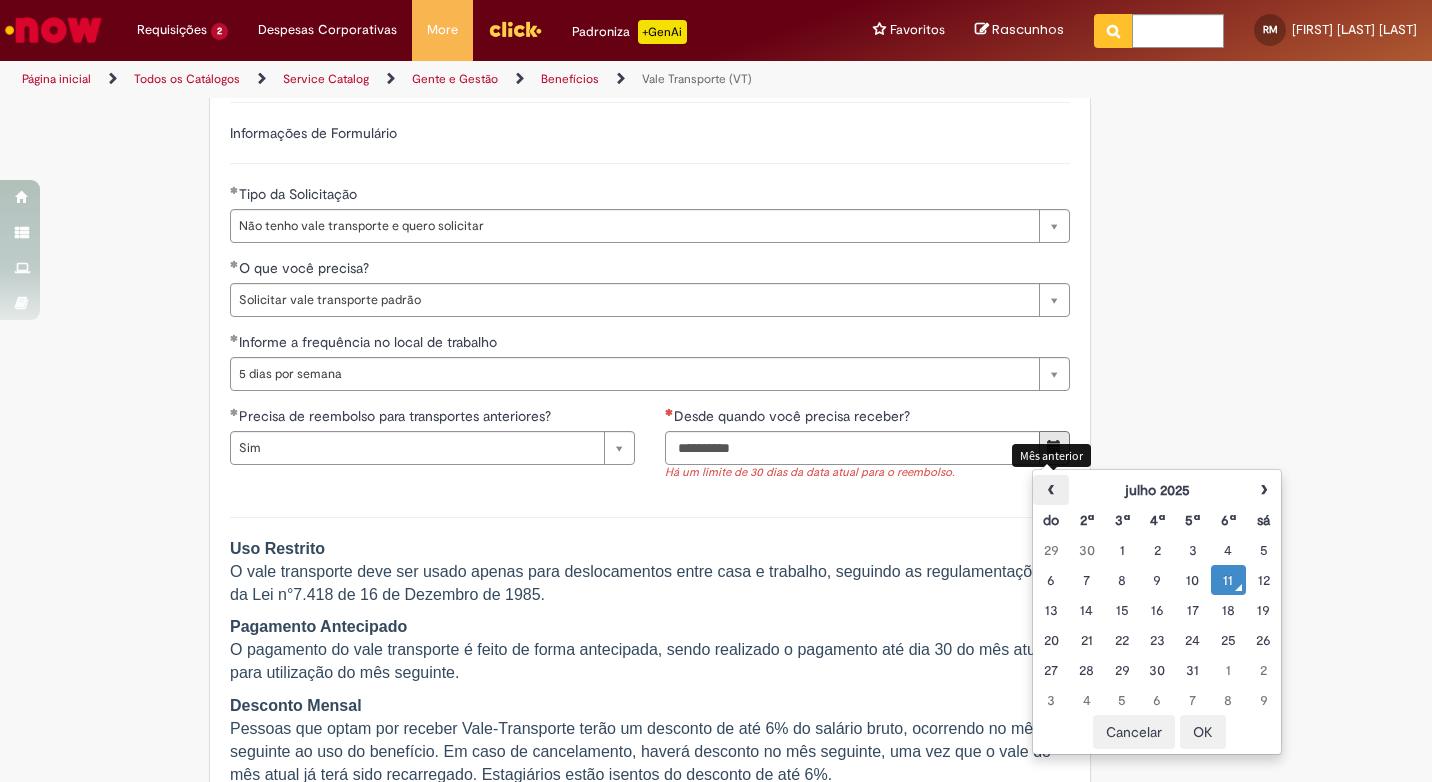 click on "‹" at bounding box center [1050, 490] 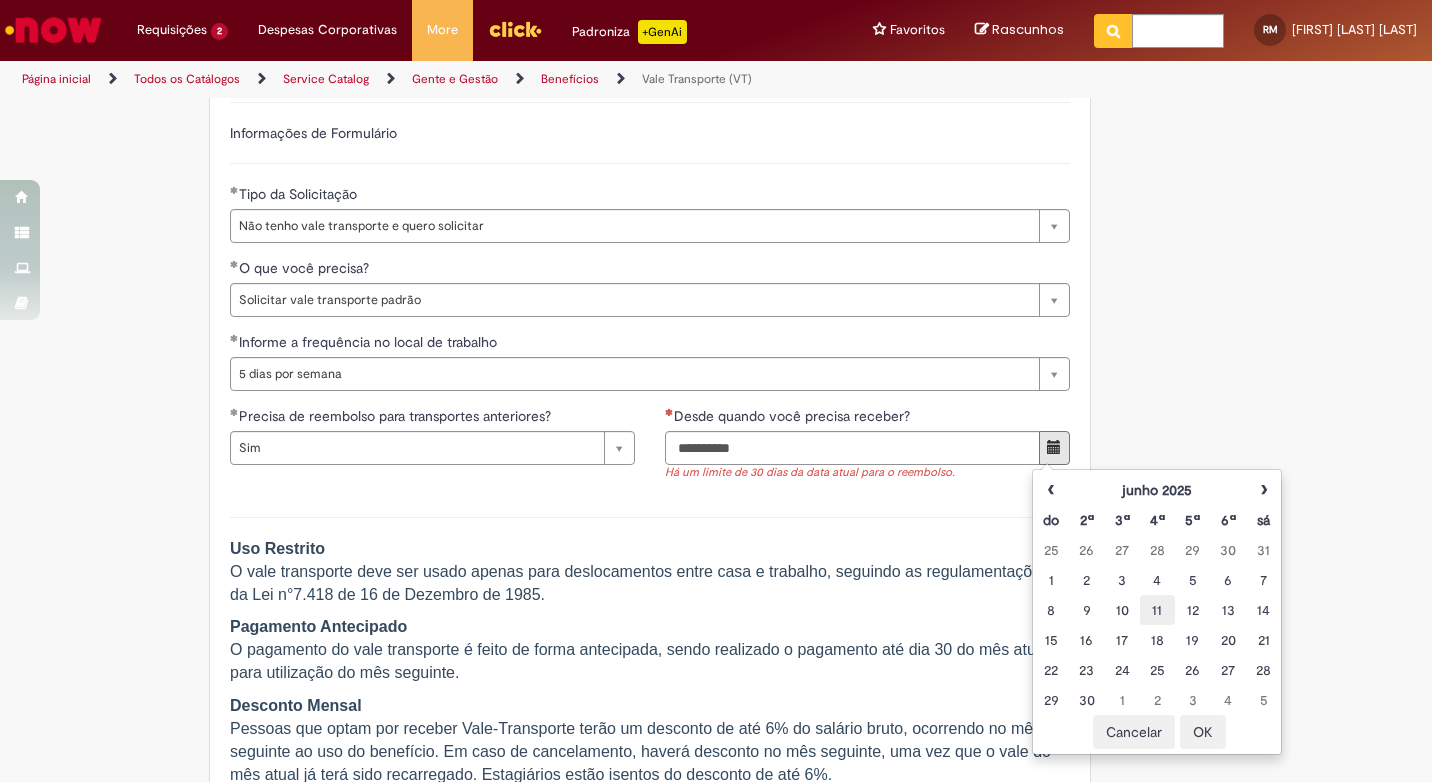 click on "11" at bounding box center (1157, 610) 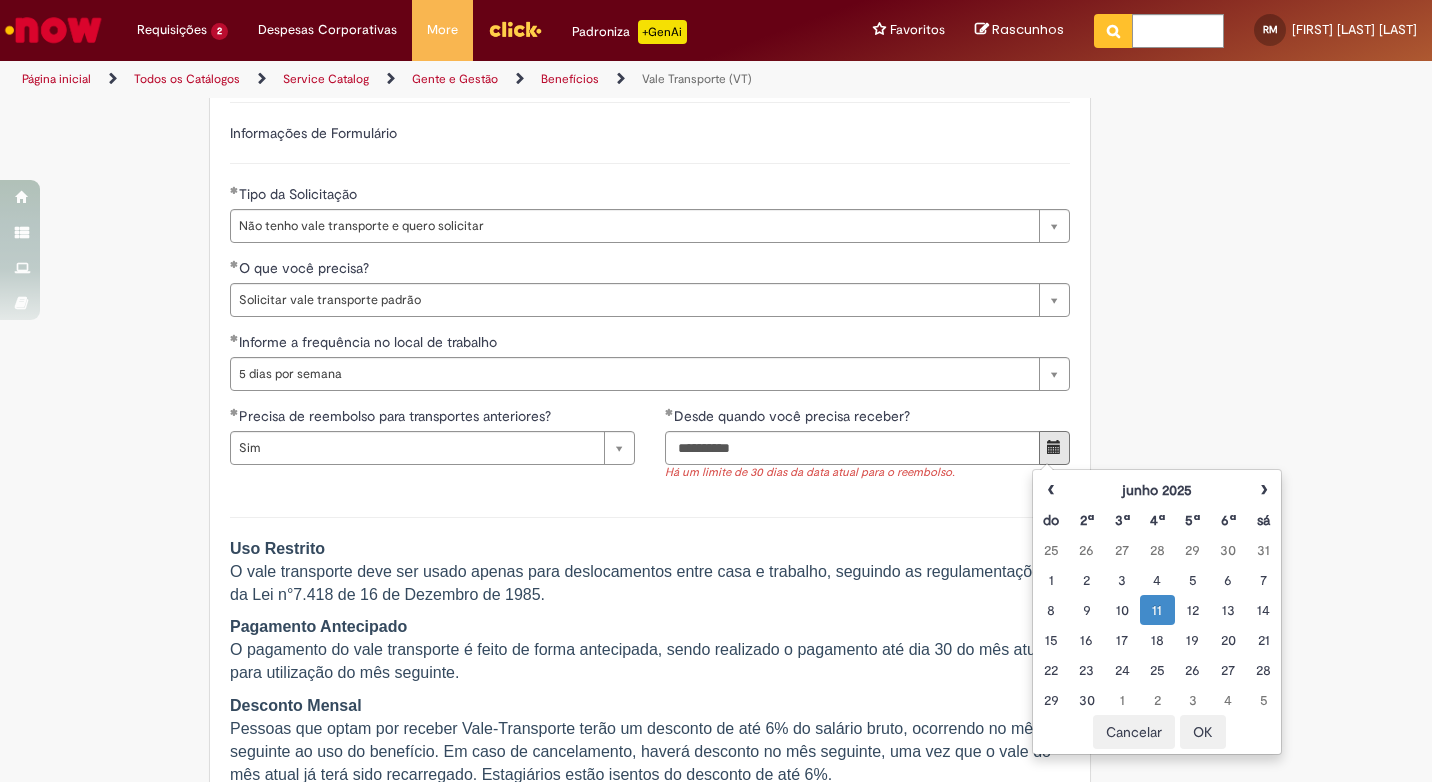 click on "OK" at bounding box center (1203, 732) 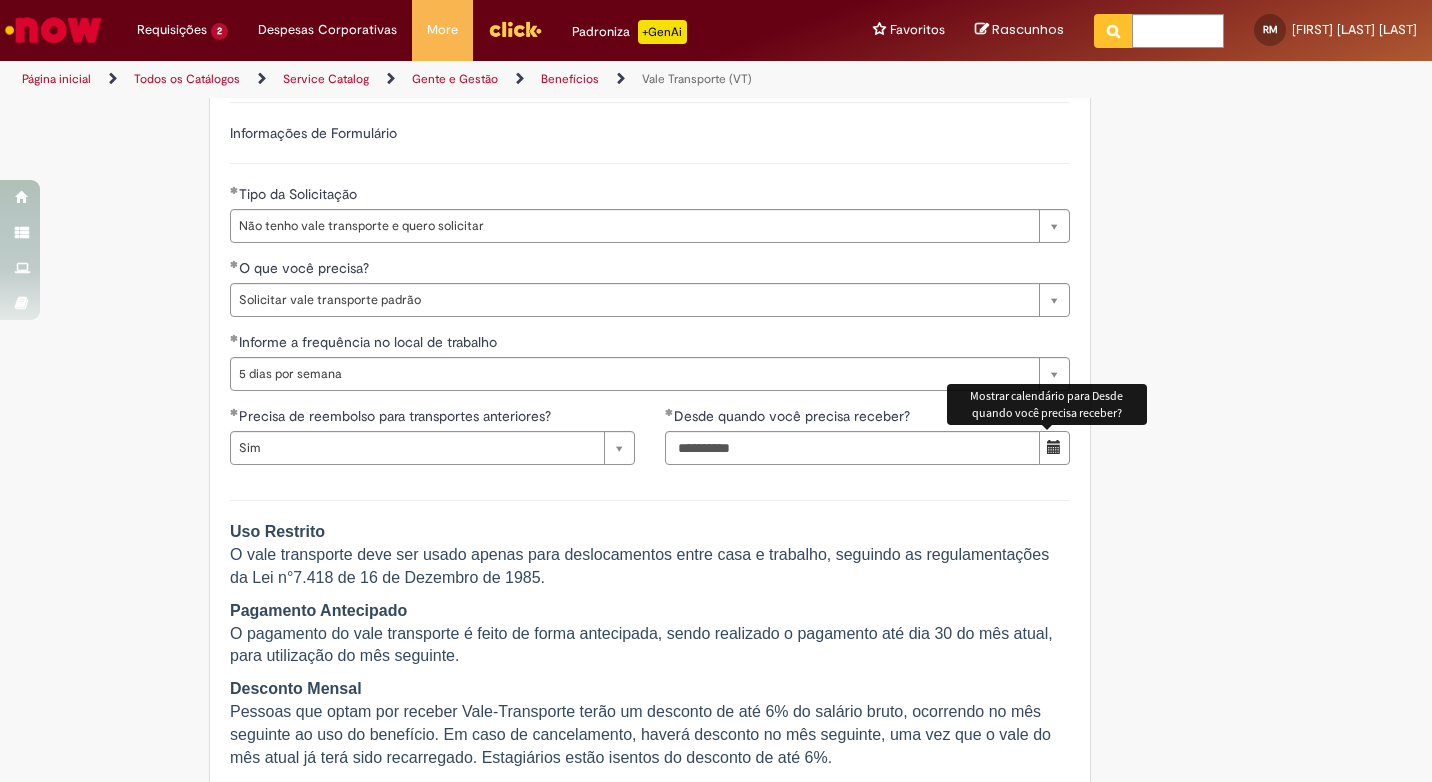click at bounding box center [1054, 448] 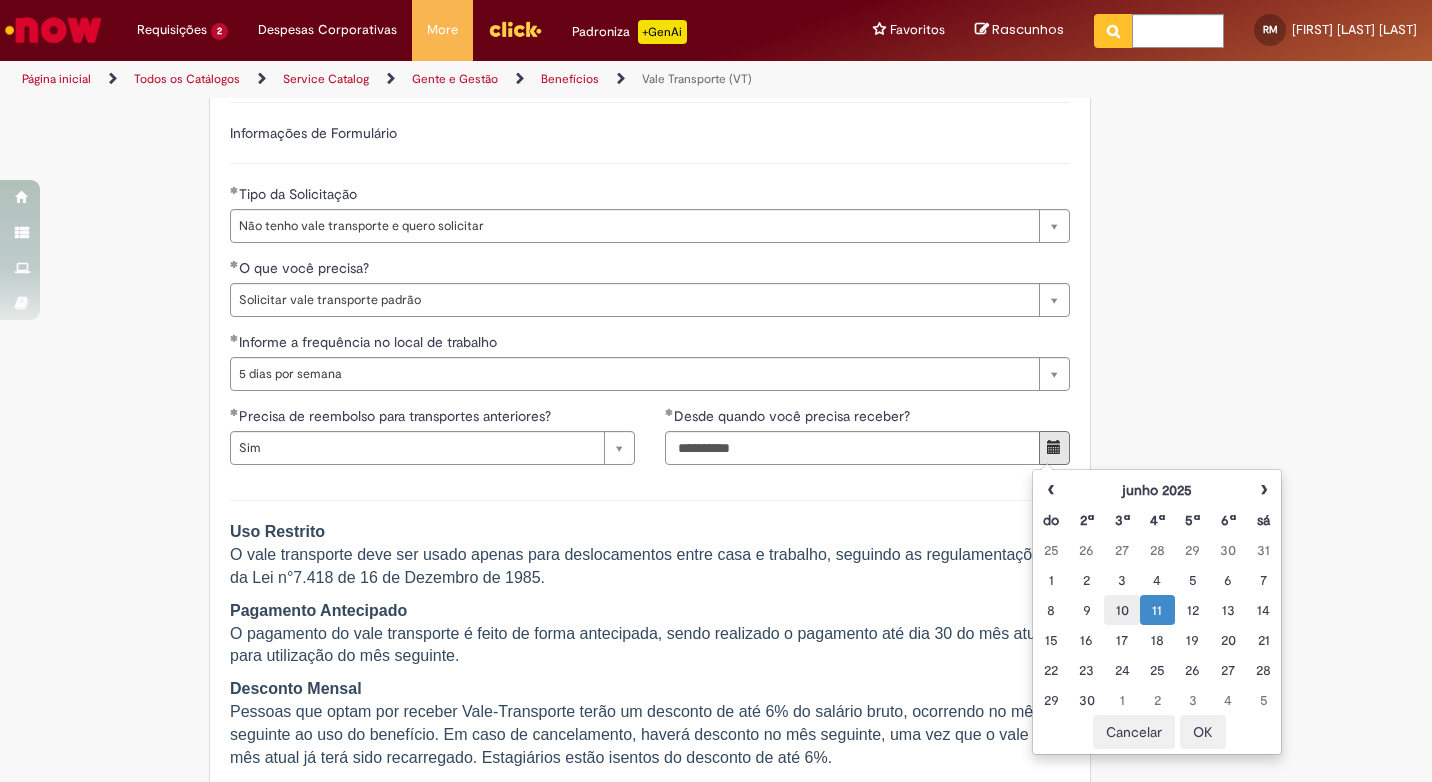 click on "10" at bounding box center (1121, 610) 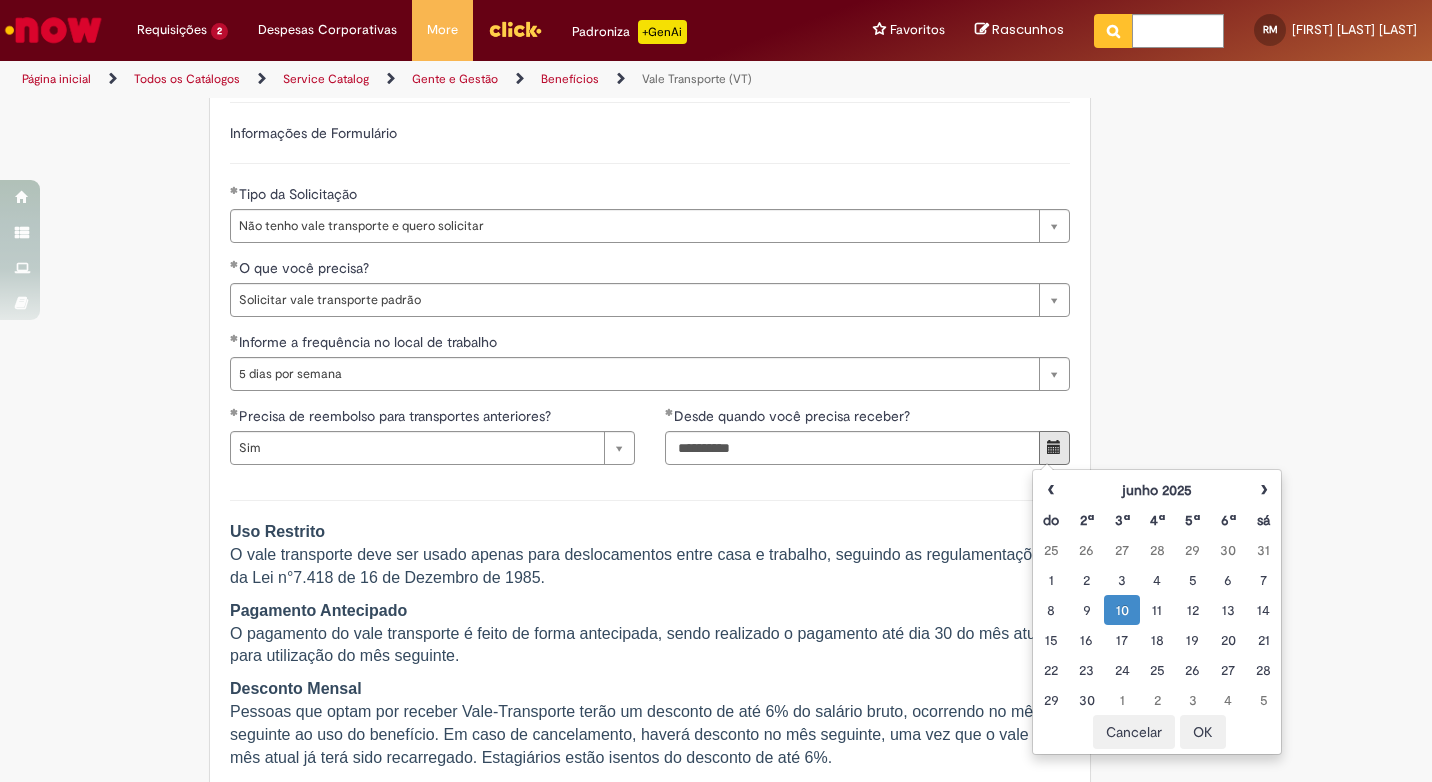 click on "OK" at bounding box center (1203, 732) 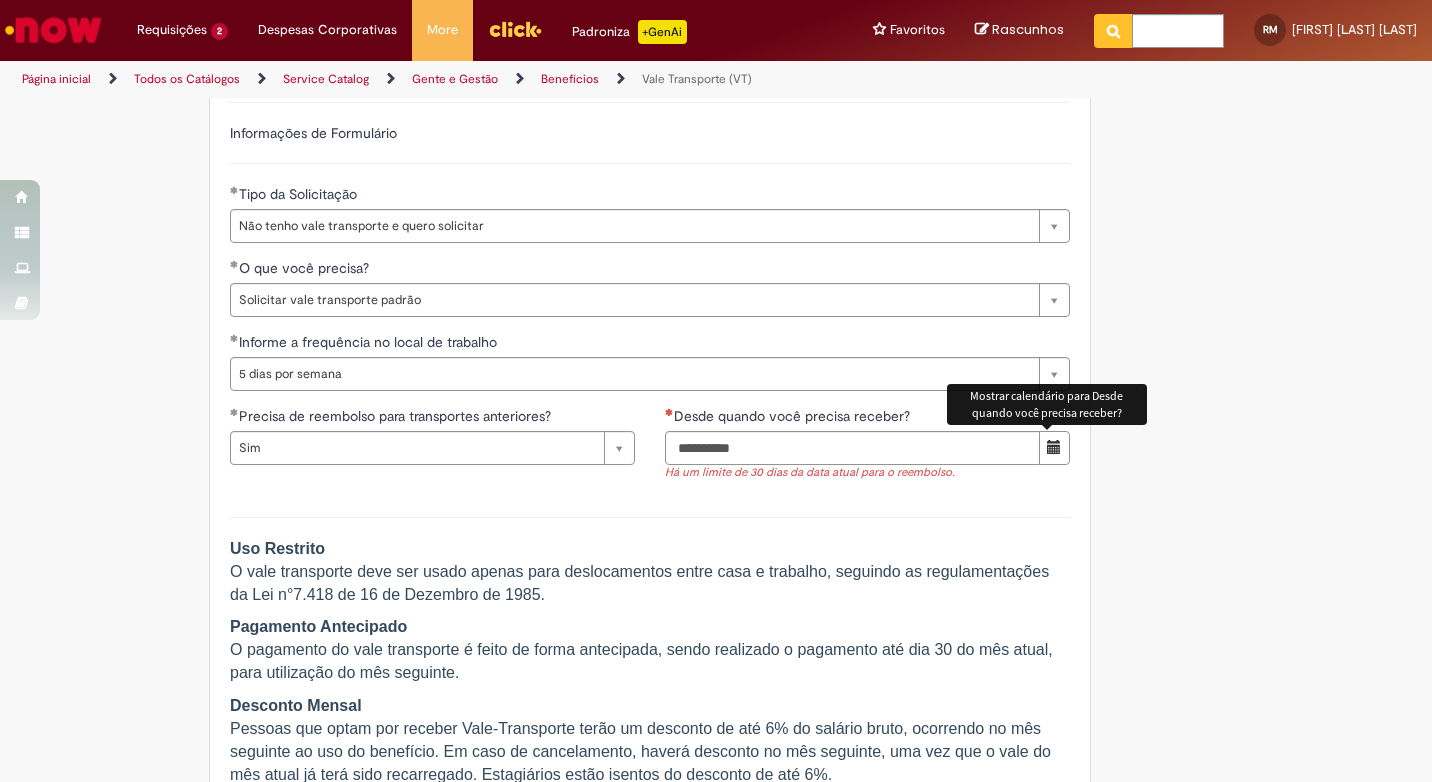 click at bounding box center [1054, 447] 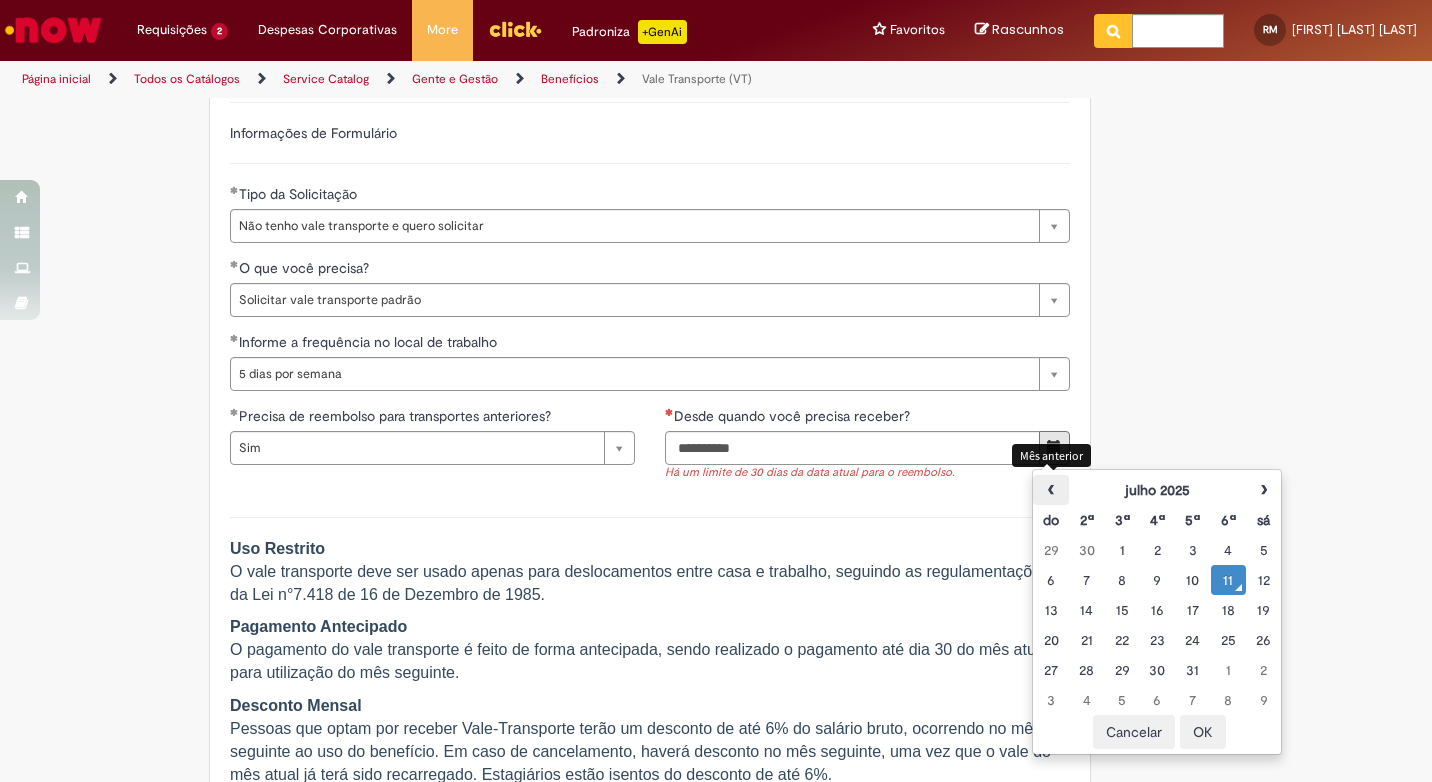click on "‹" at bounding box center [1050, 490] 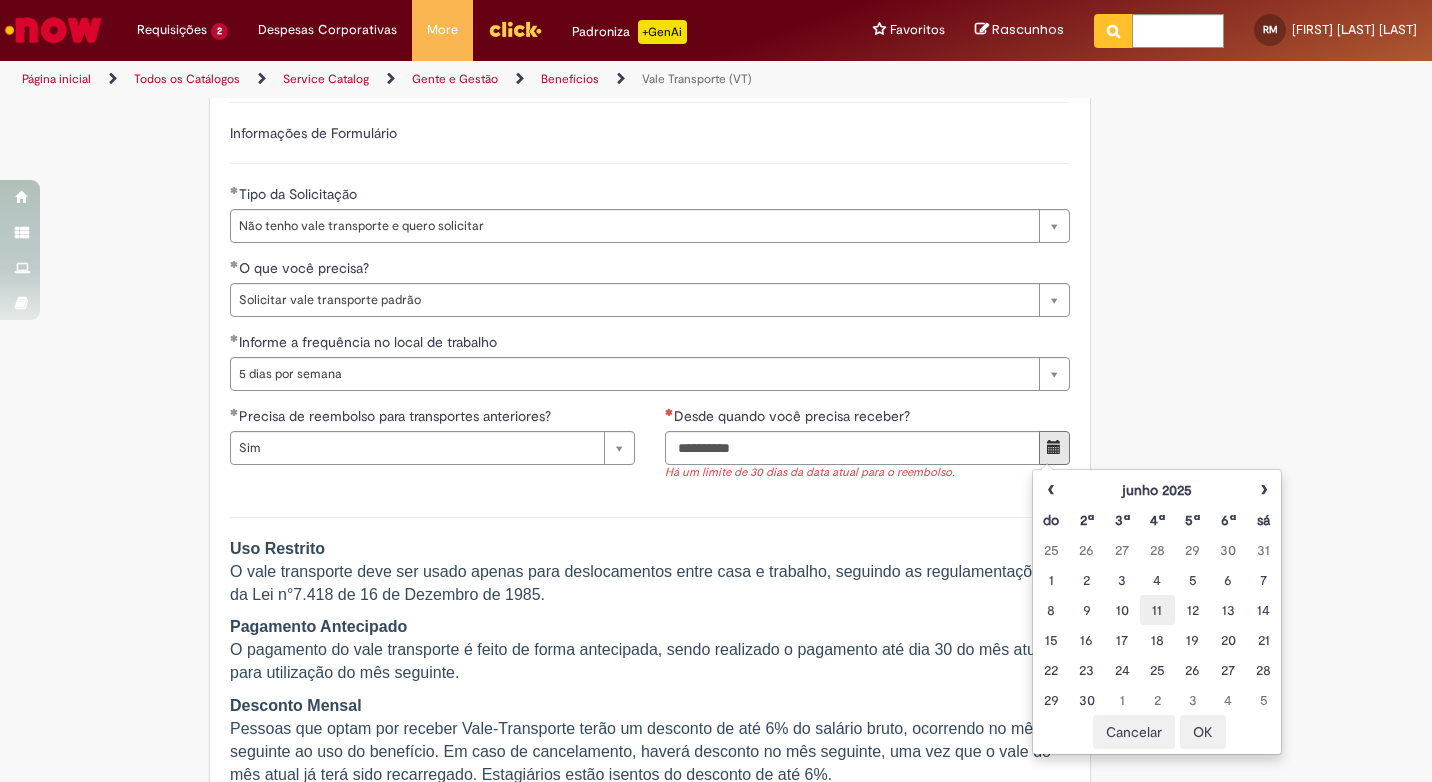 click on "11" at bounding box center [1157, 610] 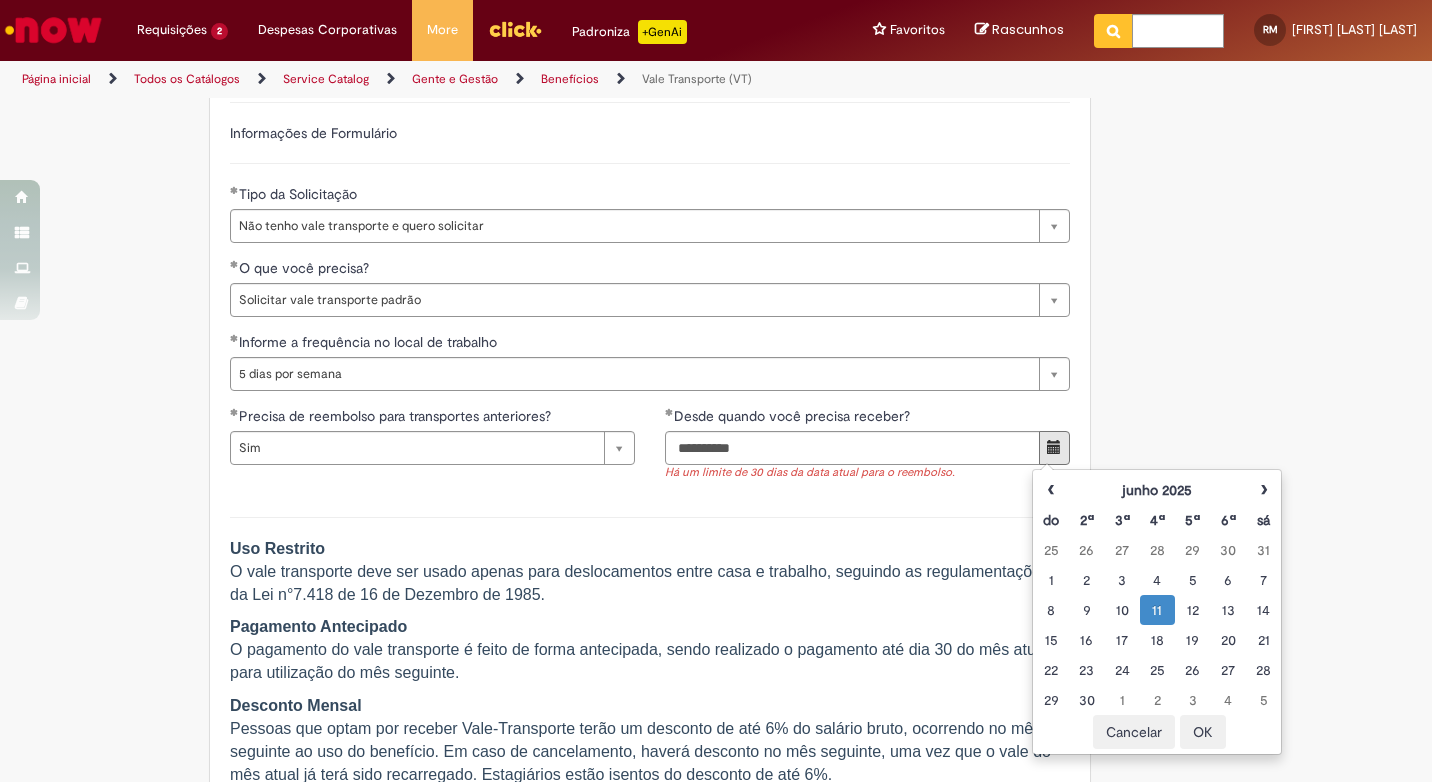 click on "OK" at bounding box center [1203, 732] 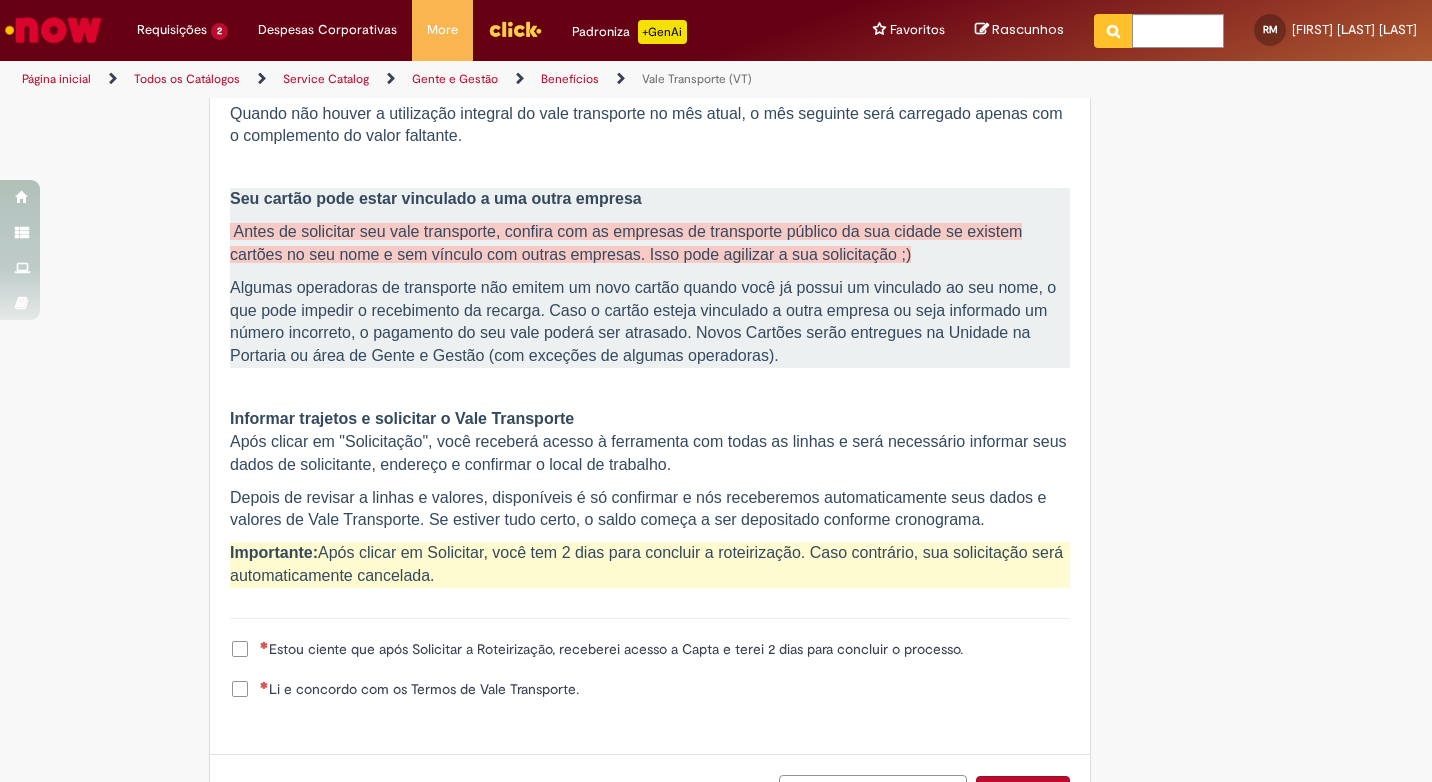 scroll, scrollTop: 1959, scrollLeft: 0, axis: vertical 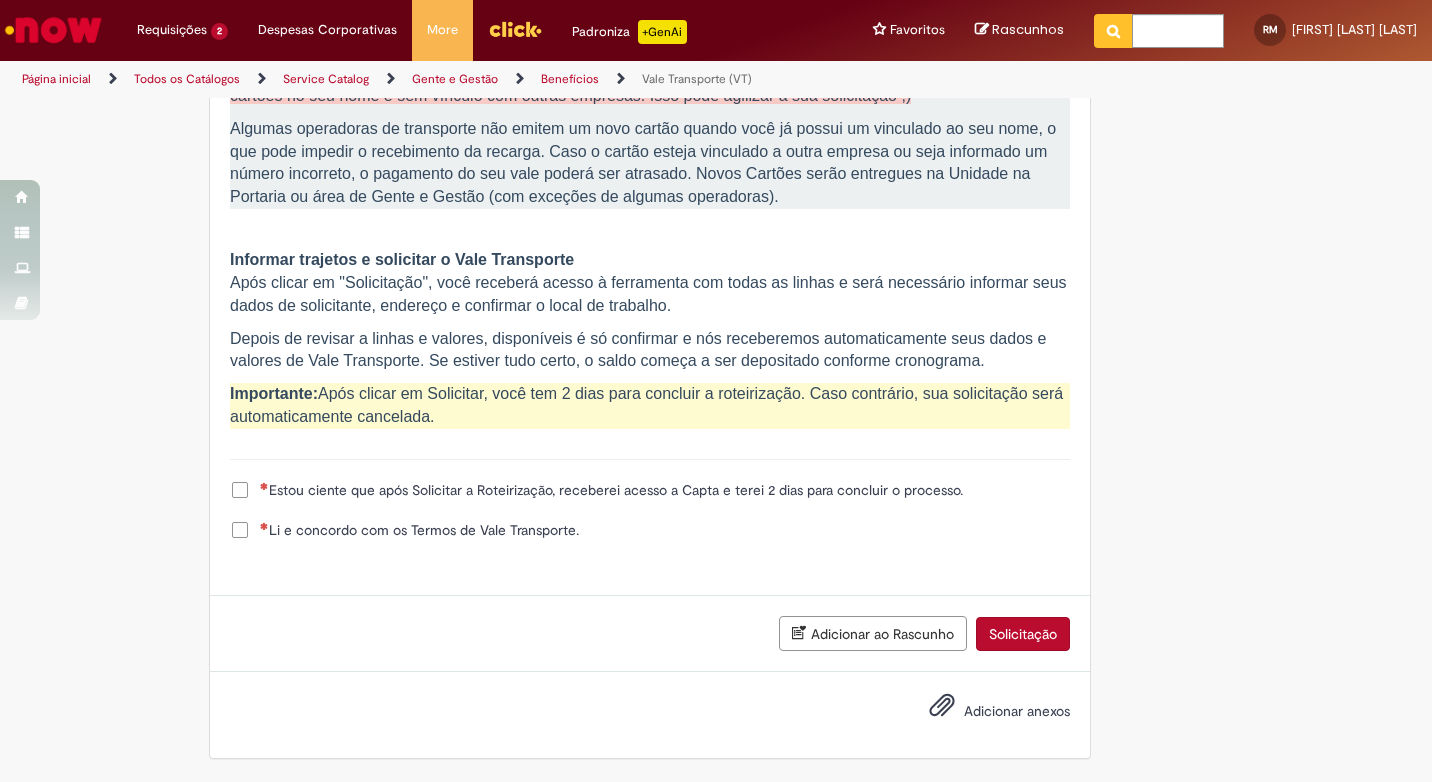 click on "Estou ciente que após Solicitar a Roteirização, receberei acesso a Capta e terei 2 dias para concluir o processo." at bounding box center (611, 490) 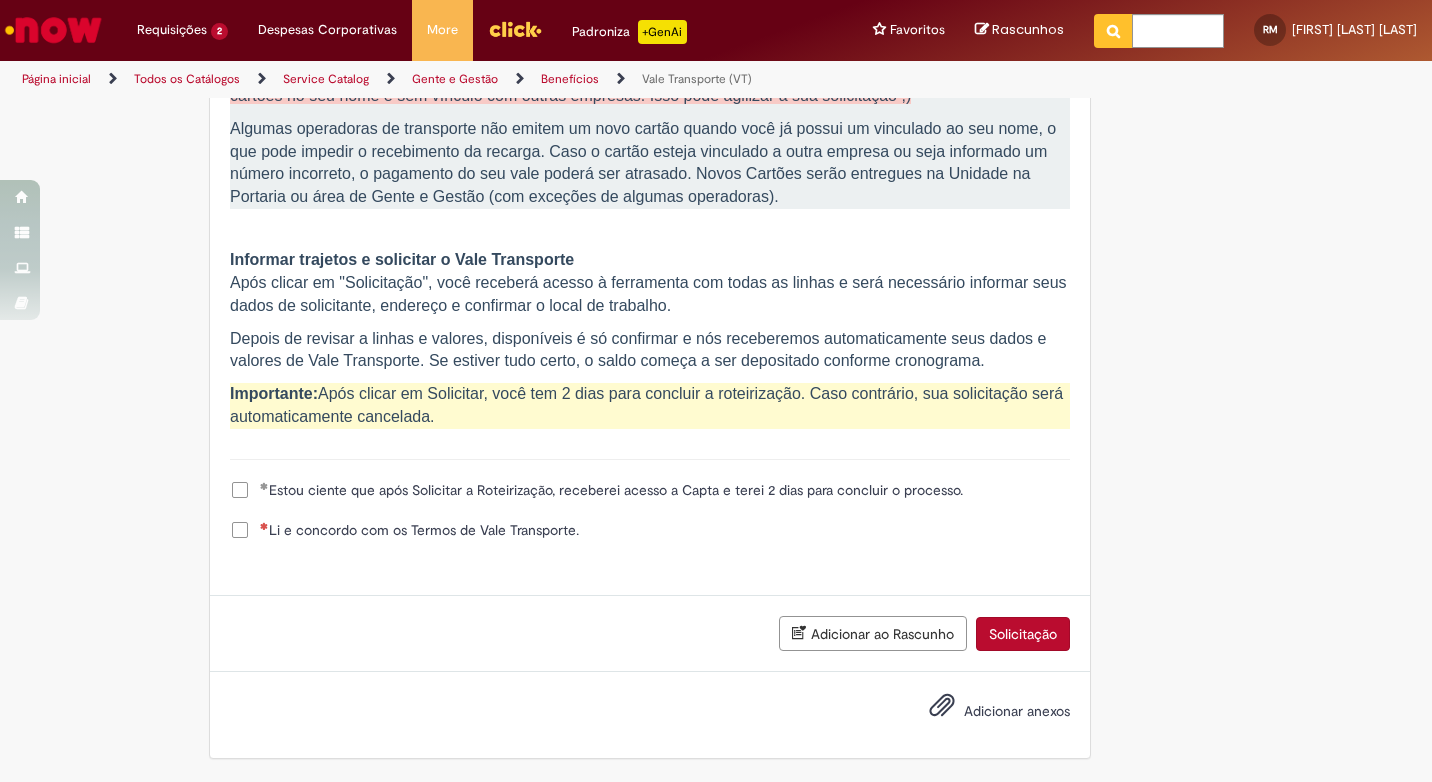 click on "Li e concordo com os Termos de Vale Transporte." at bounding box center [419, 530] 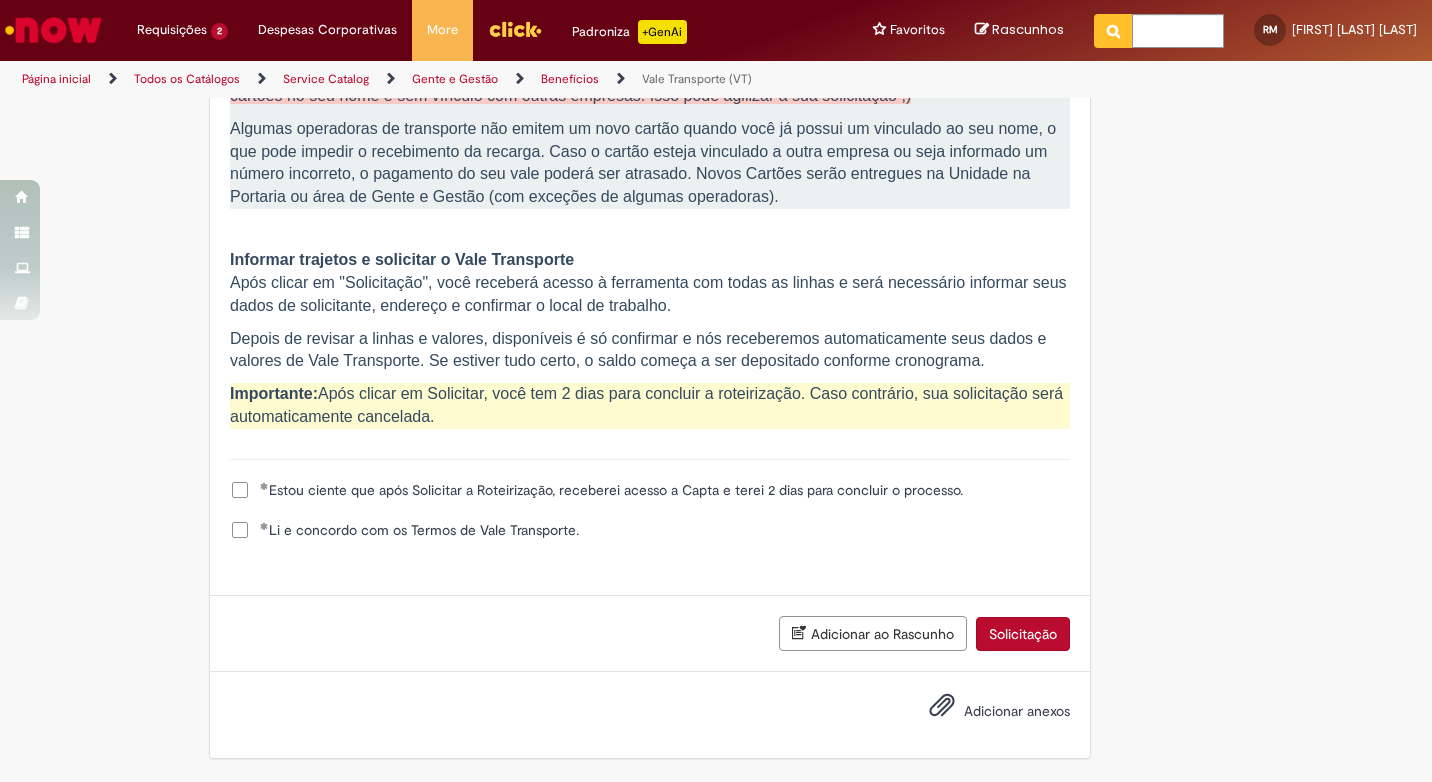 click on "Solicitação" at bounding box center [1023, 634] 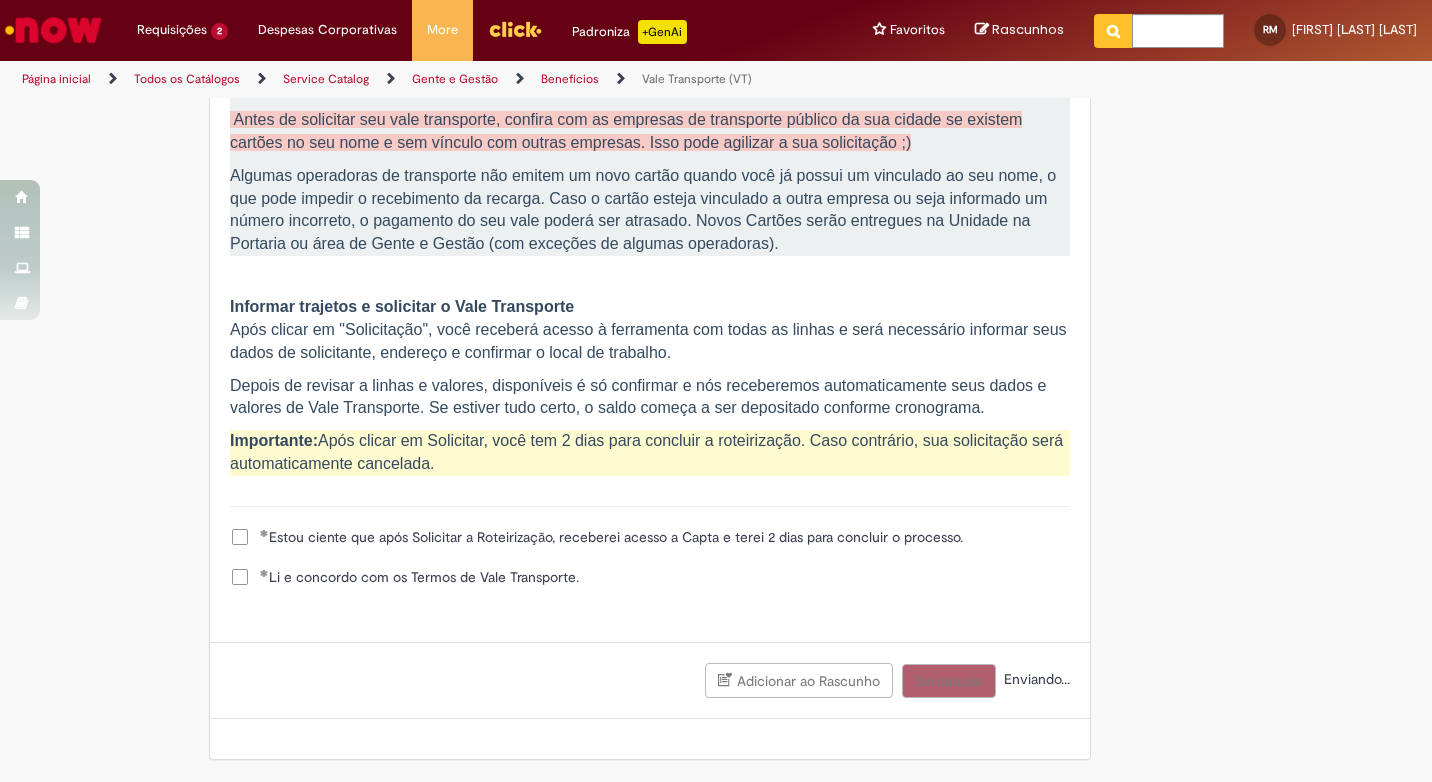 scroll, scrollTop: 1913, scrollLeft: 0, axis: vertical 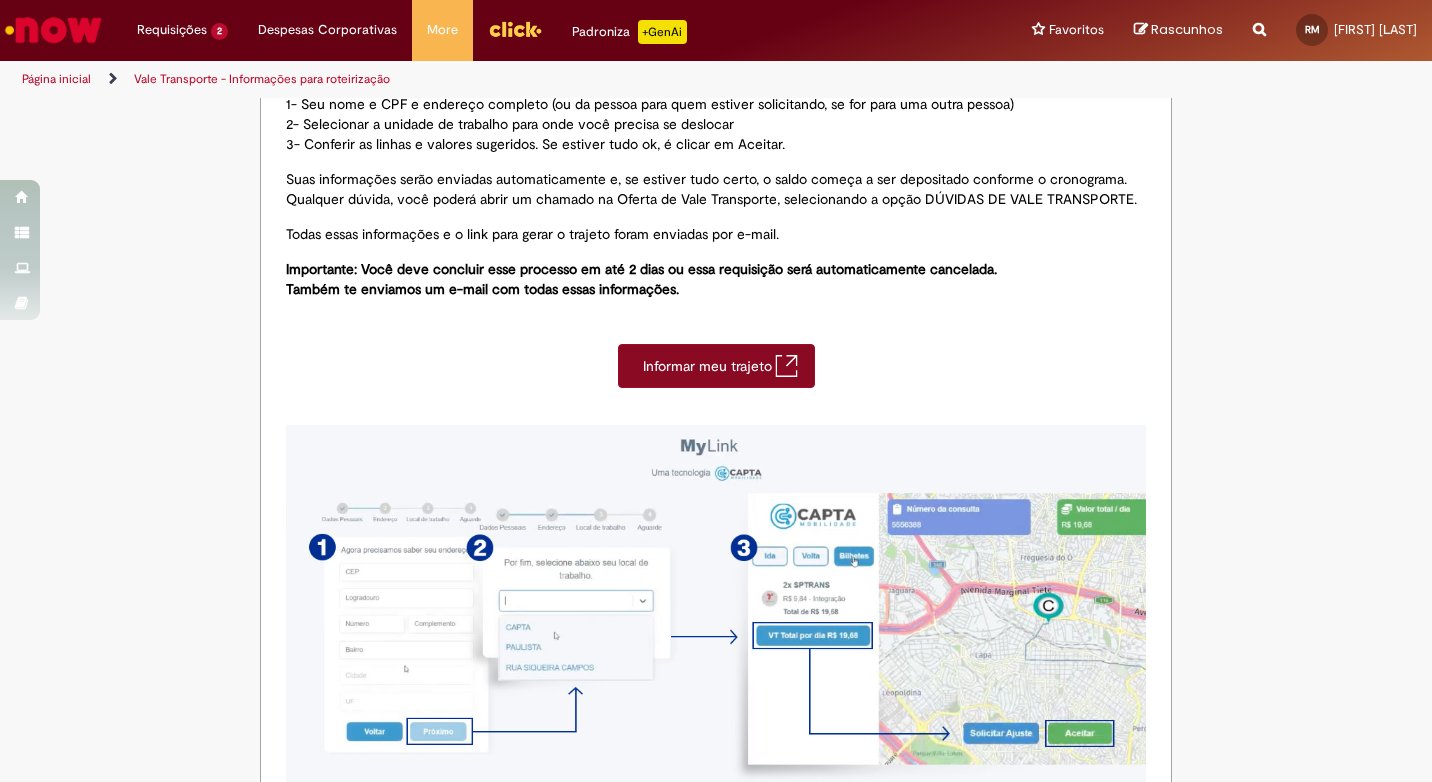 click on "Informar meu trajeto" at bounding box center (716, 366) 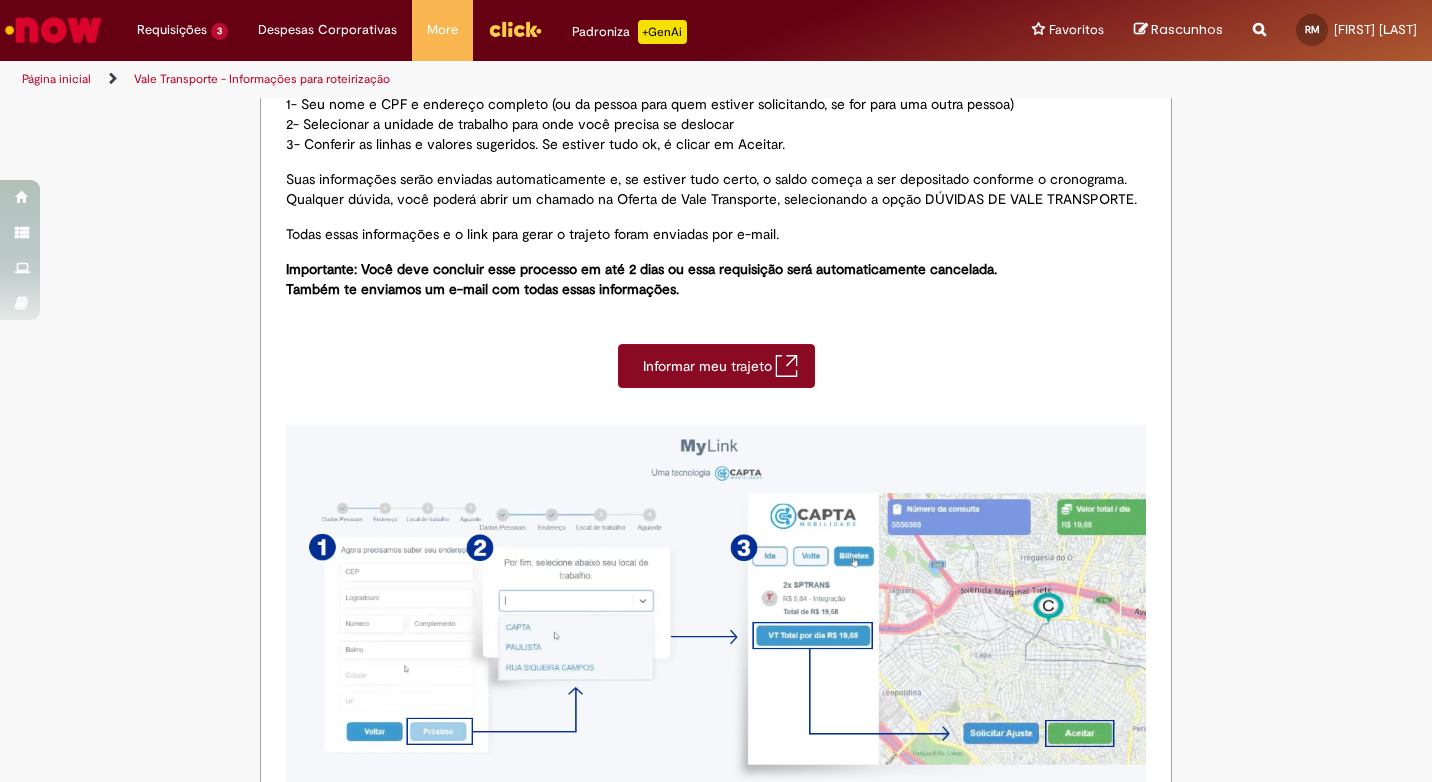 scroll, scrollTop: 294, scrollLeft: 0, axis: vertical 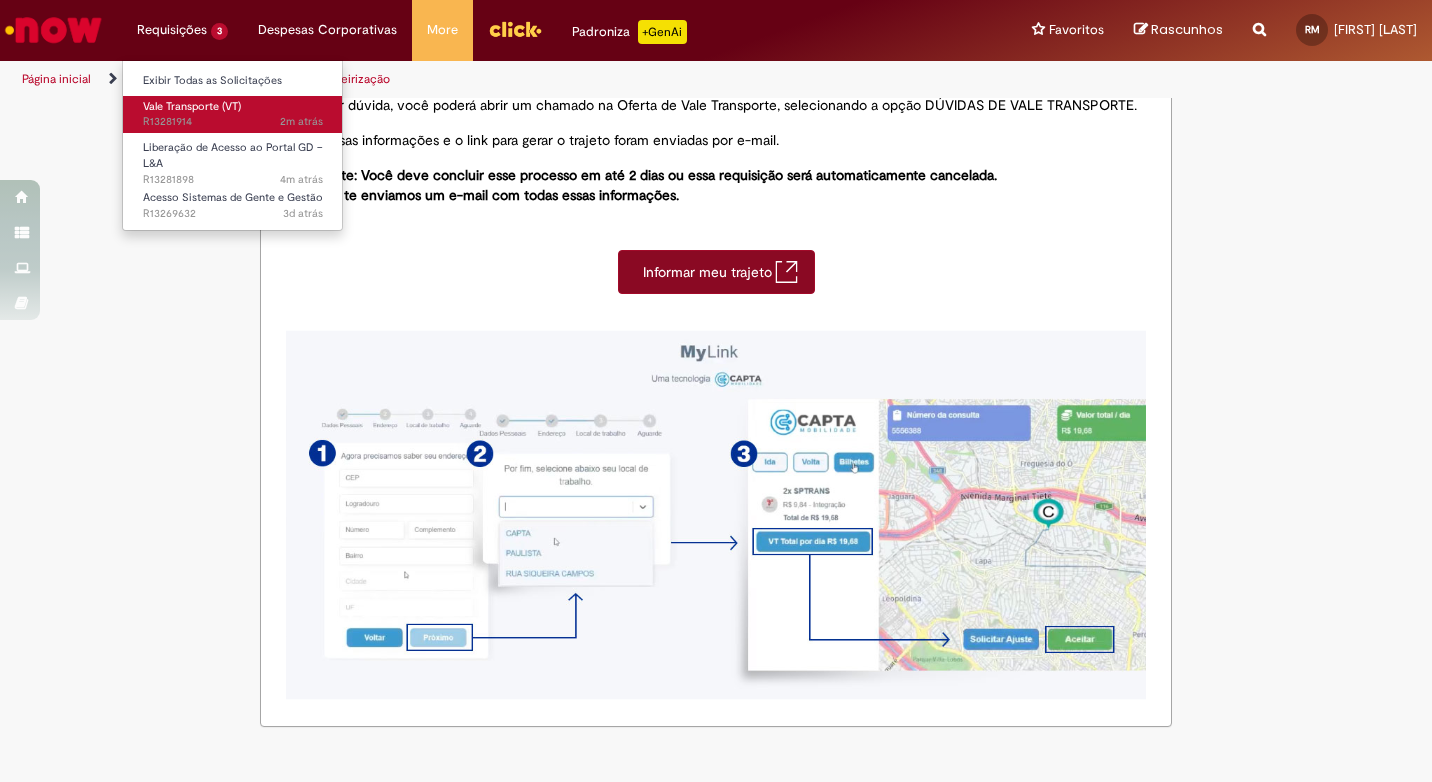 click on "Vale Transporte (VT)" at bounding box center [192, 106] 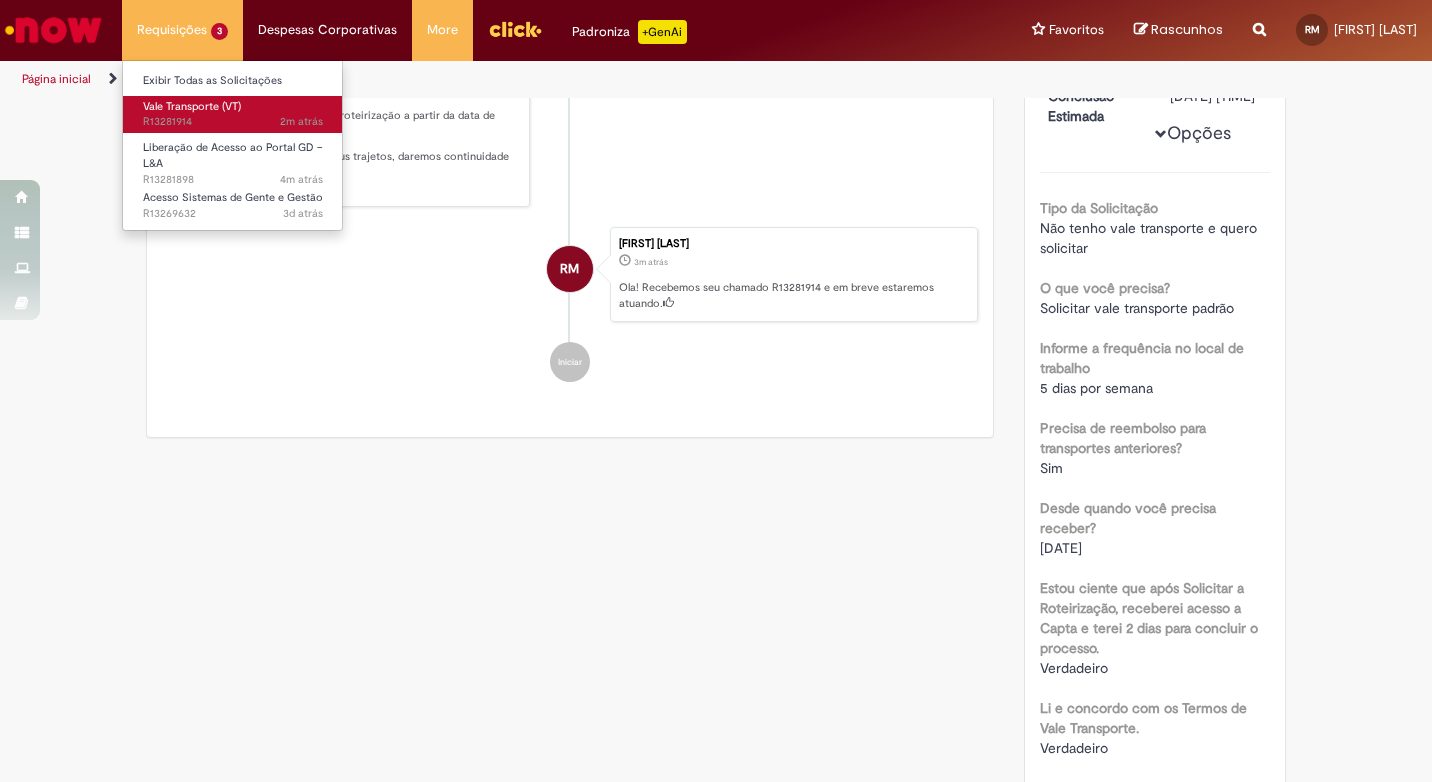 scroll, scrollTop: 0, scrollLeft: 0, axis: both 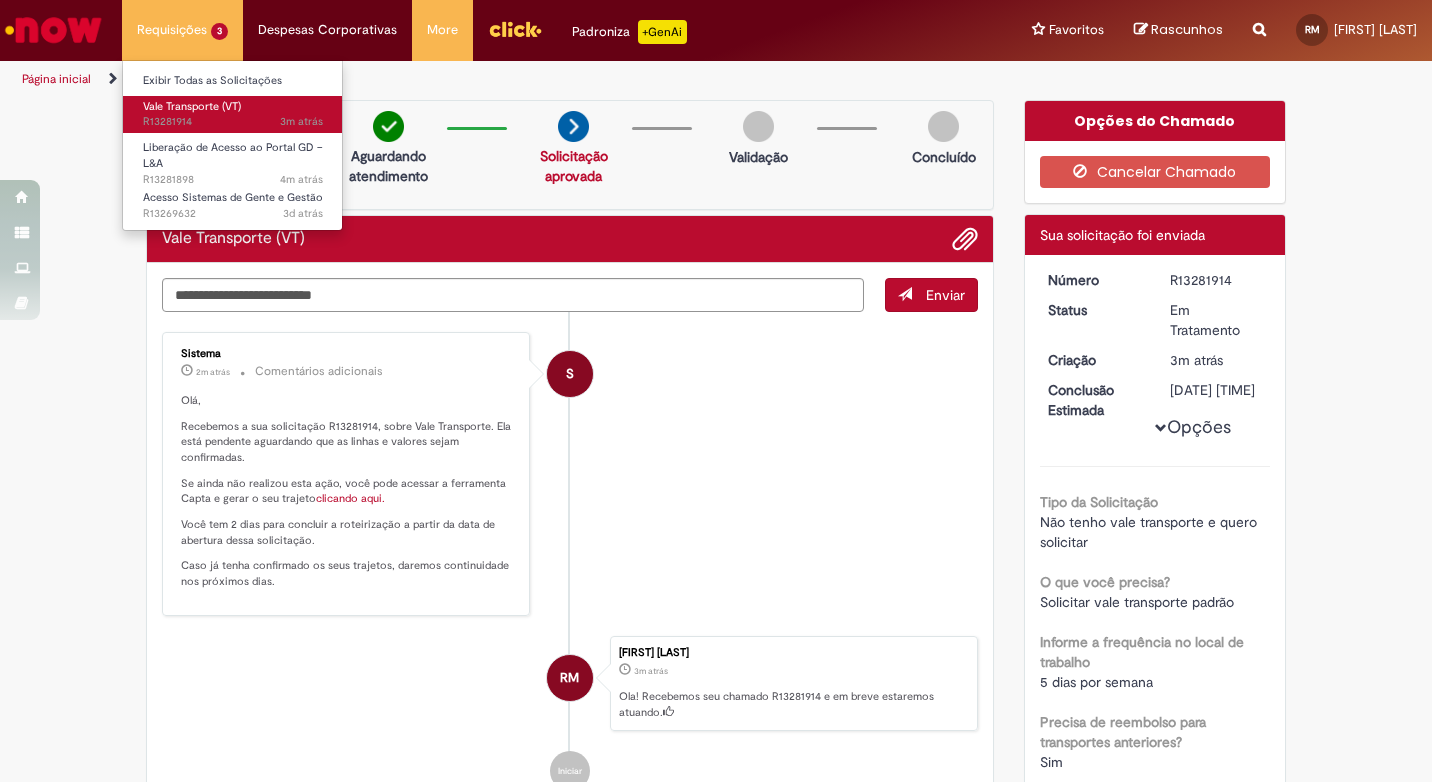click on "Vale Transporte (VT)" at bounding box center [192, 106] 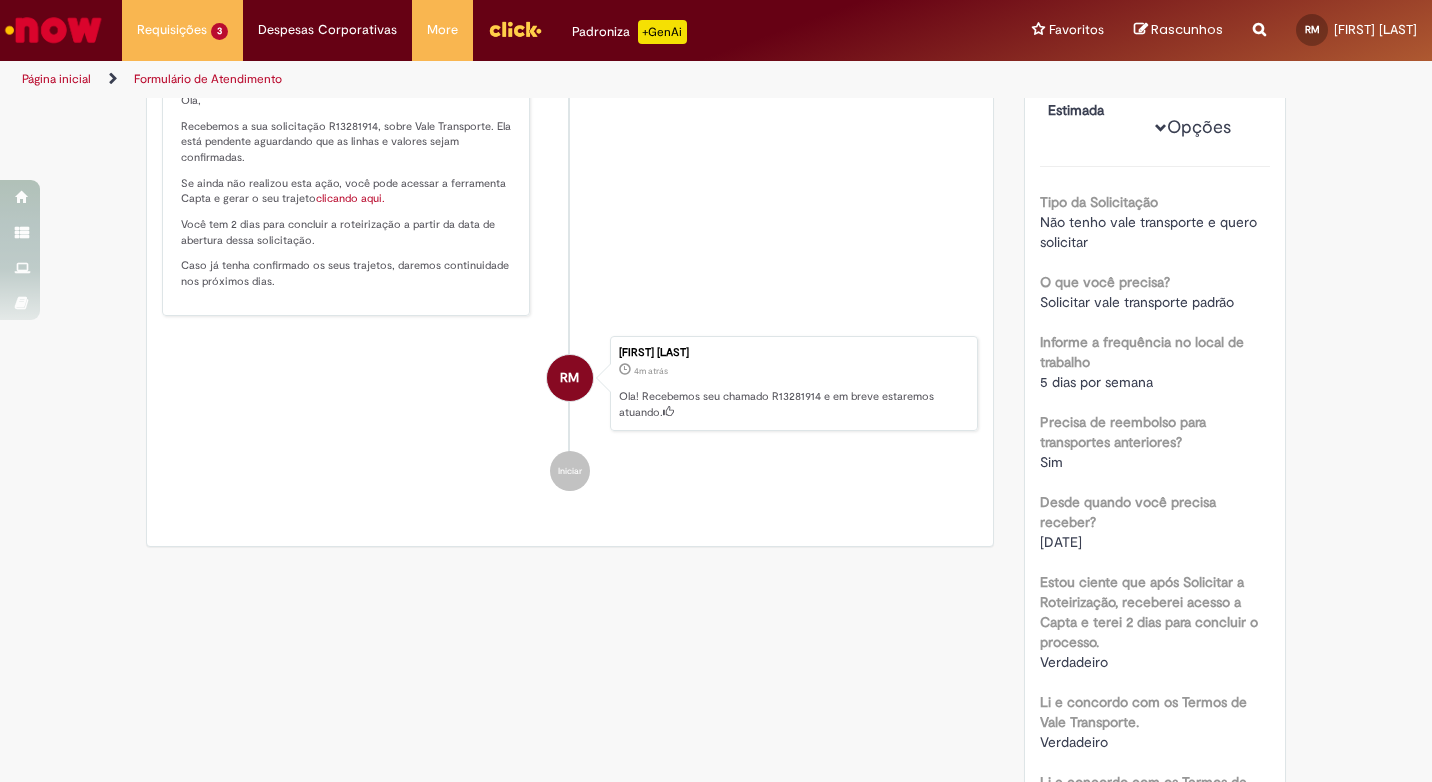 scroll, scrollTop: 0, scrollLeft: 0, axis: both 